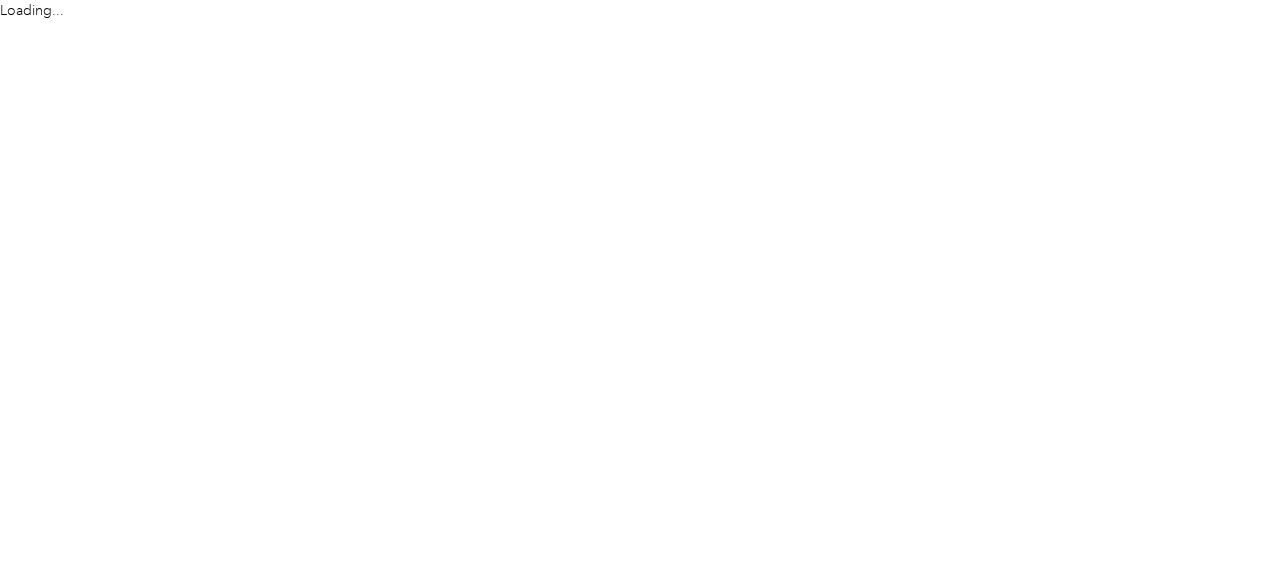 scroll, scrollTop: 0, scrollLeft: 0, axis: both 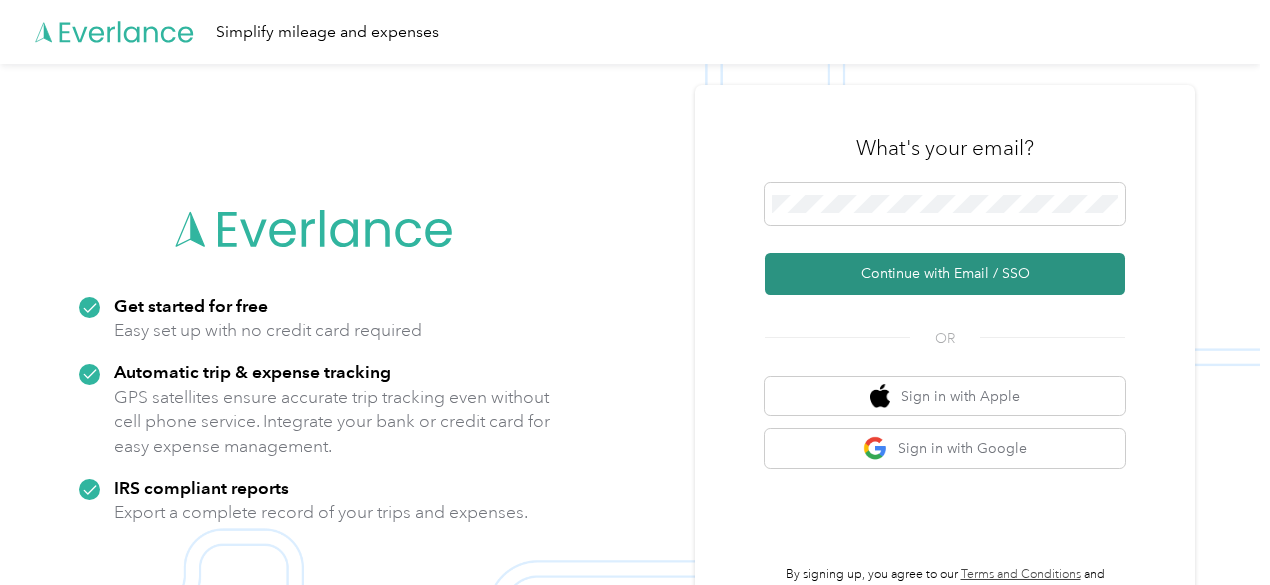 click on "Continue with Email / SSO" at bounding box center [945, 274] 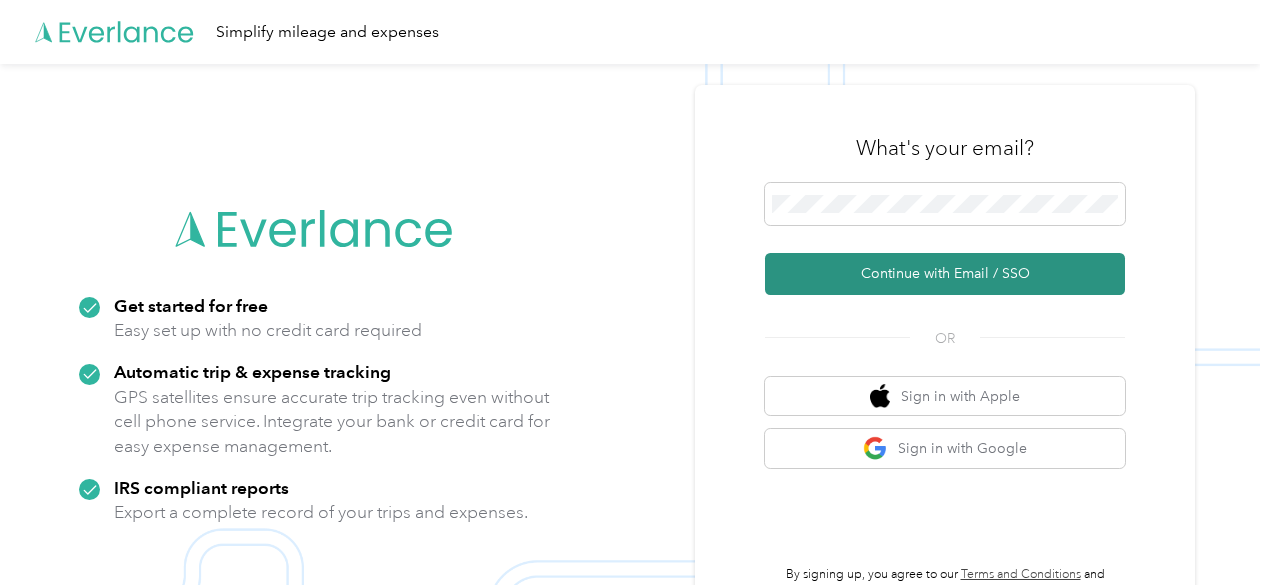 click on "Continue with Email / SSO" at bounding box center [945, 274] 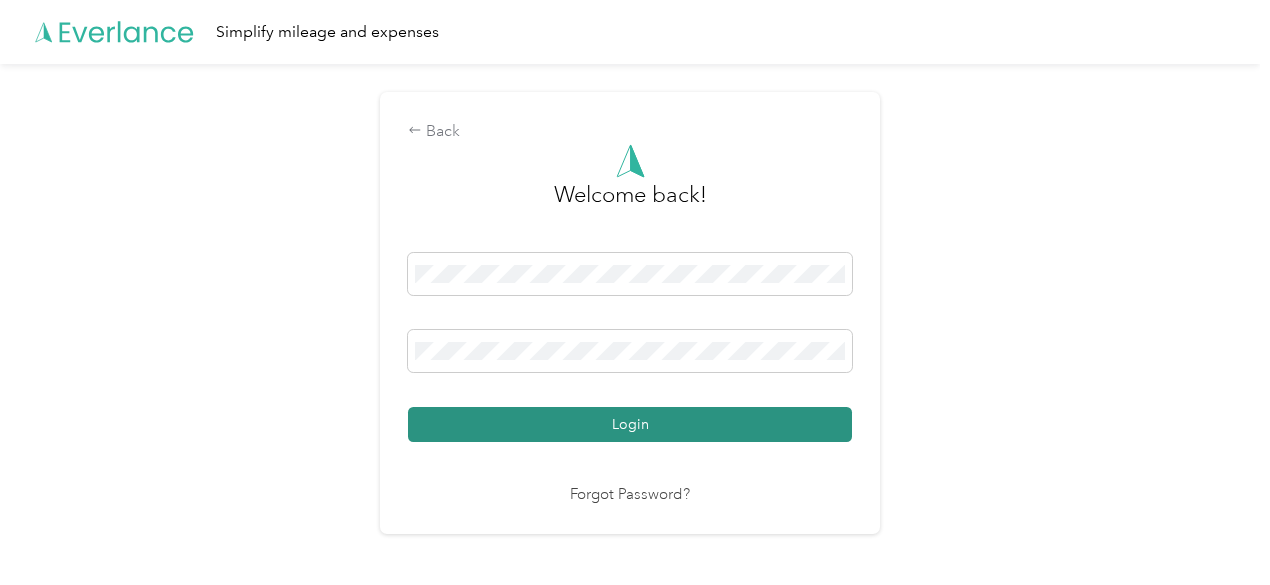 click on "Login" at bounding box center (630, 424) 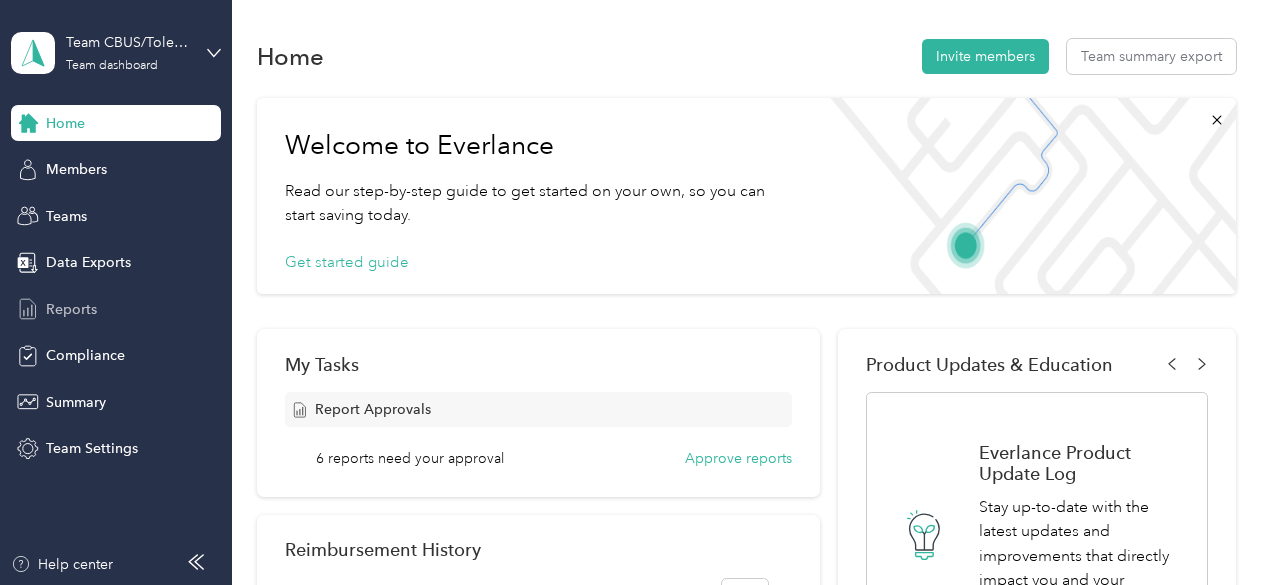 click on "Reports" at bounding box center [71, 309] 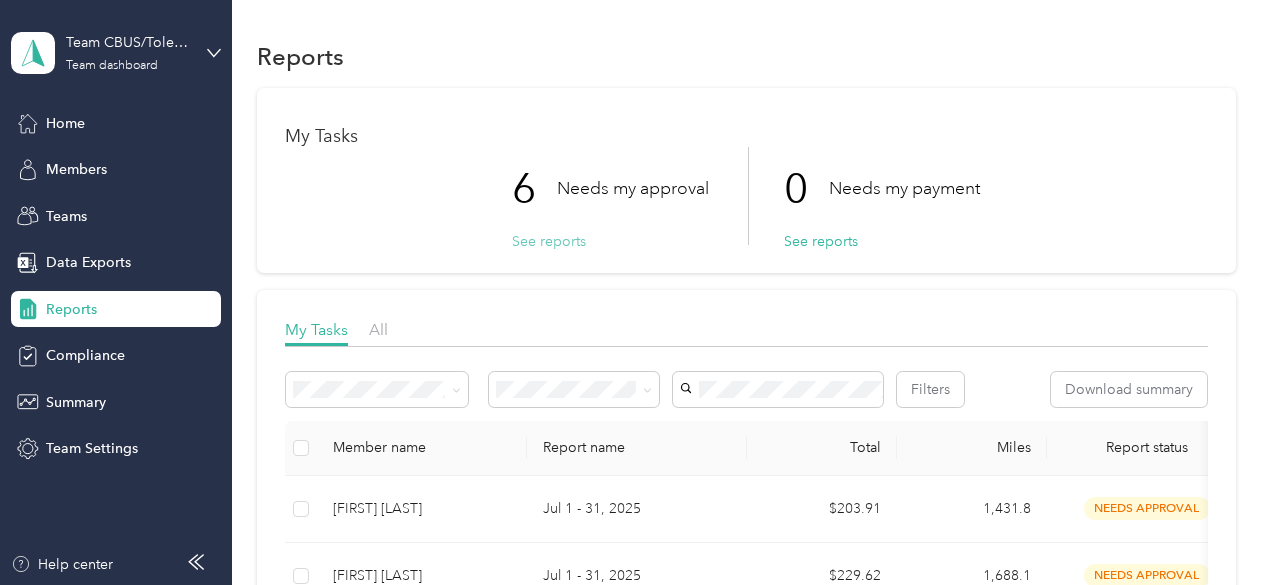 click on "See reports" at bounding box center [549, 241] 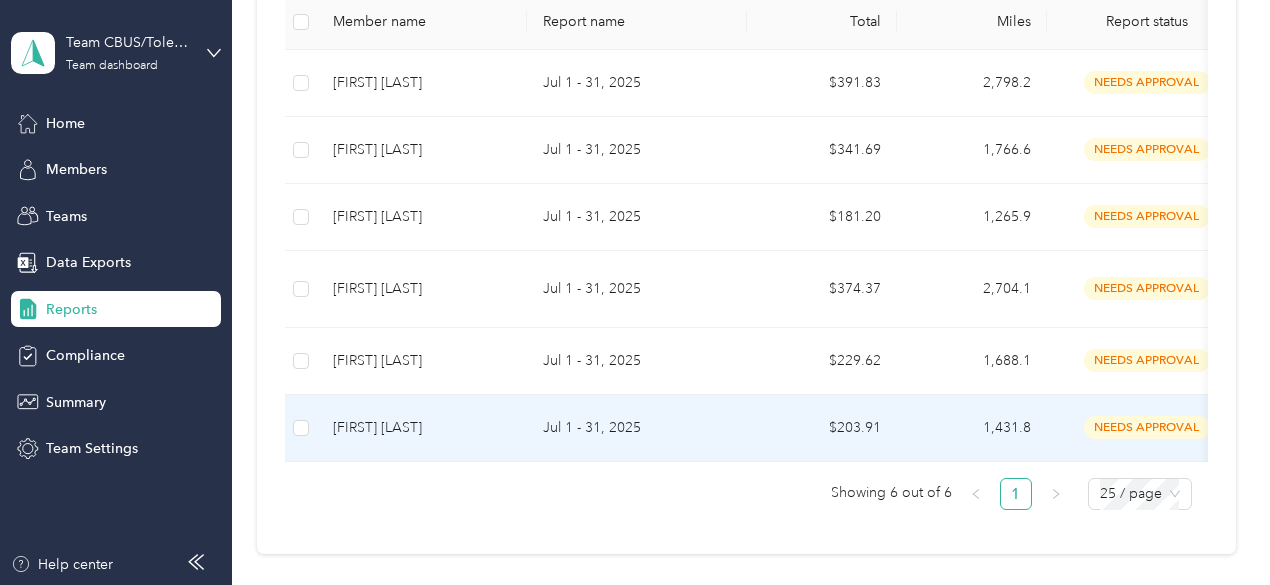 scroll, scrollTop: 428, scrollLeft: 0, axis: vertical 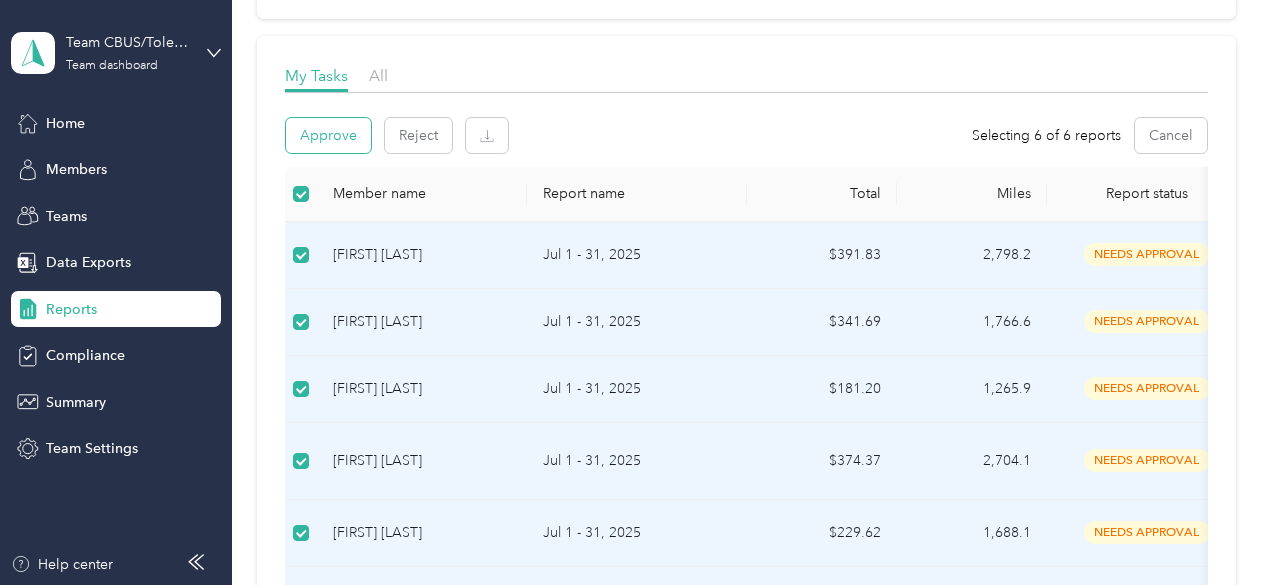 click on "Approve" at bounding box center [328, 135] 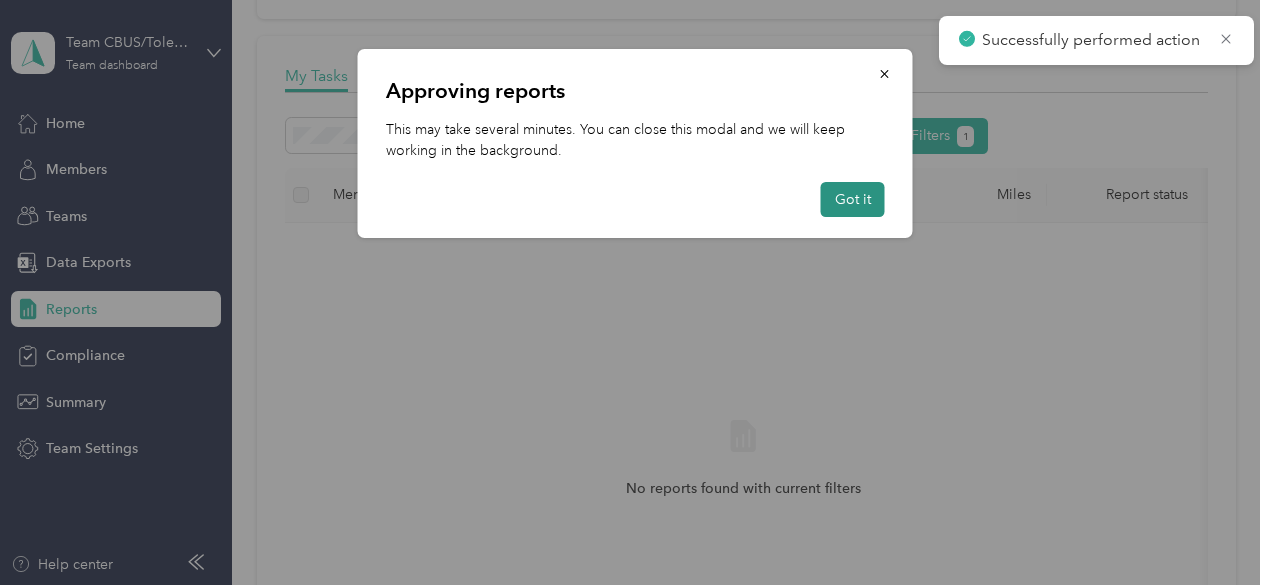 click on "Got it" at bounding box center [853, 199] 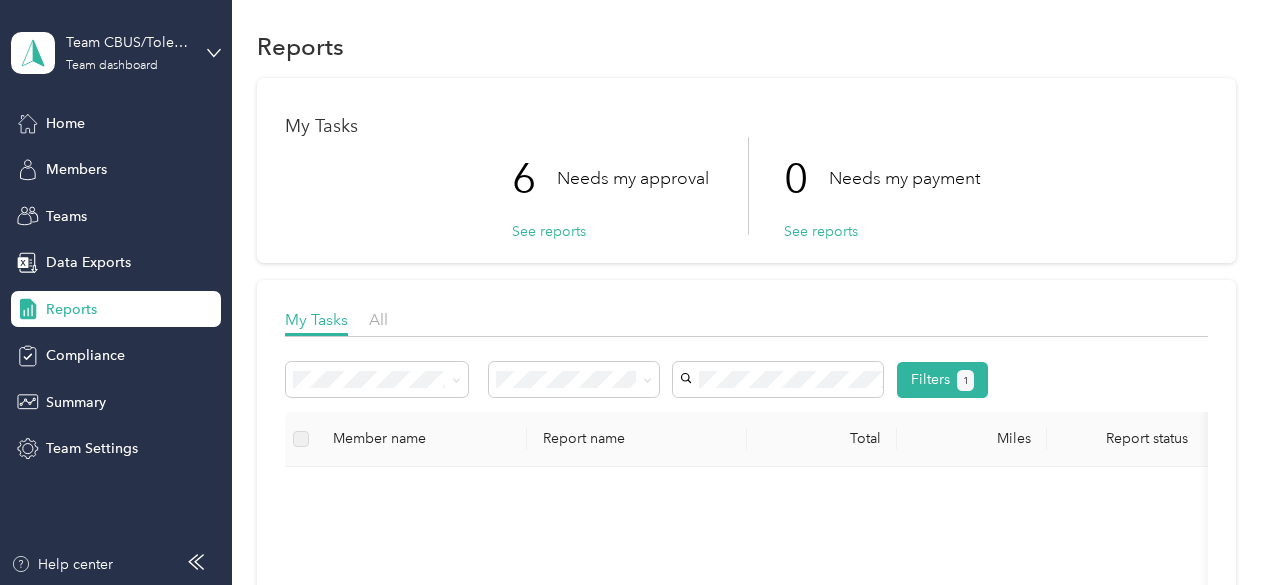 scroll, scrollTop: 8, scrollLeft: 0, axis: vertical 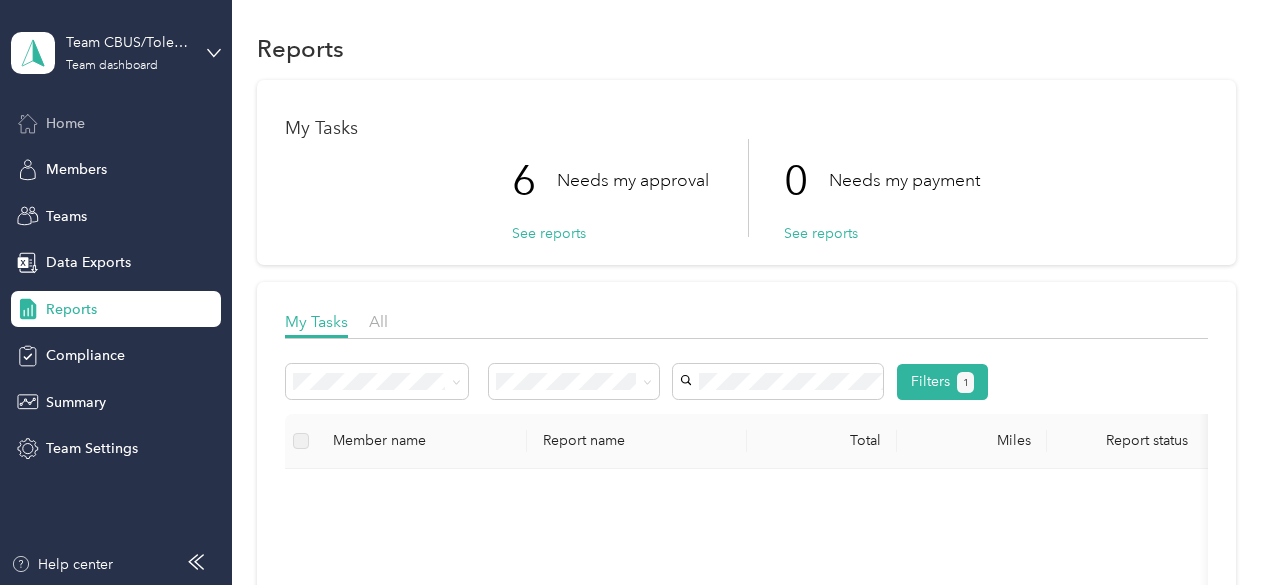 click 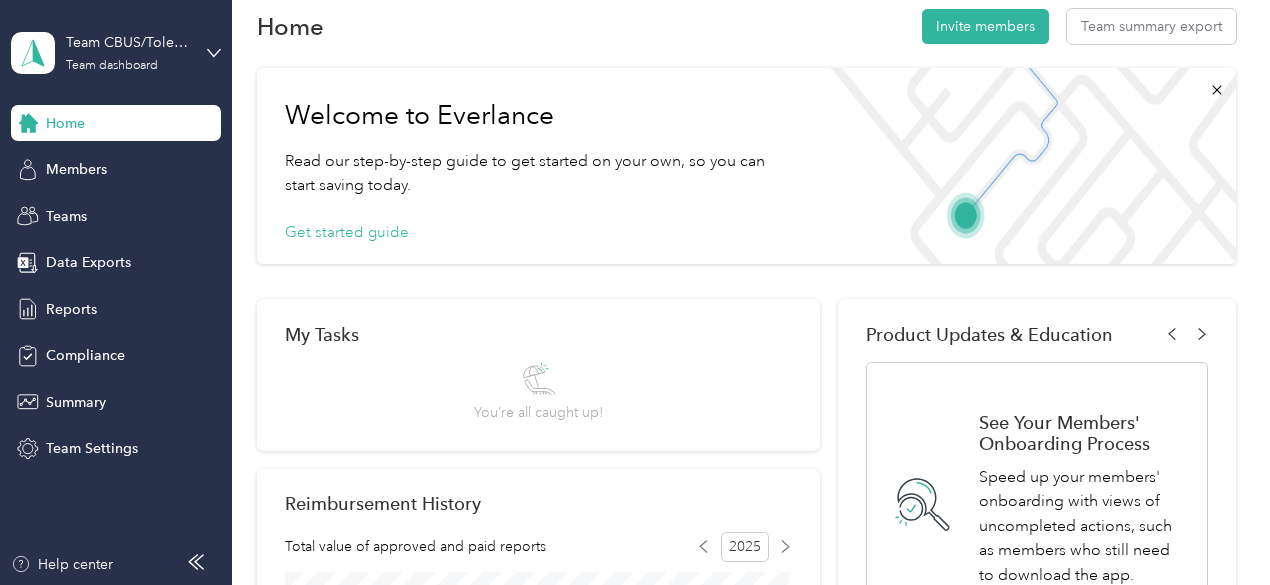 scroll, scrollTop: 0, scrollLeft: 0, axis: both 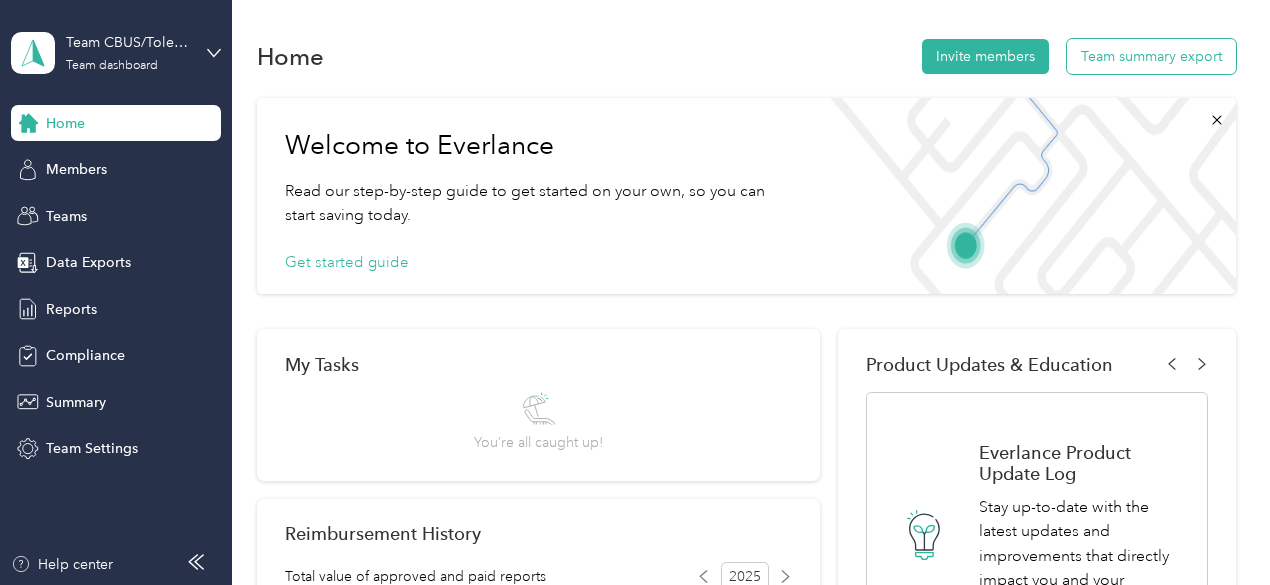 click on "Team summary export" at bounding box center [1151, 56] 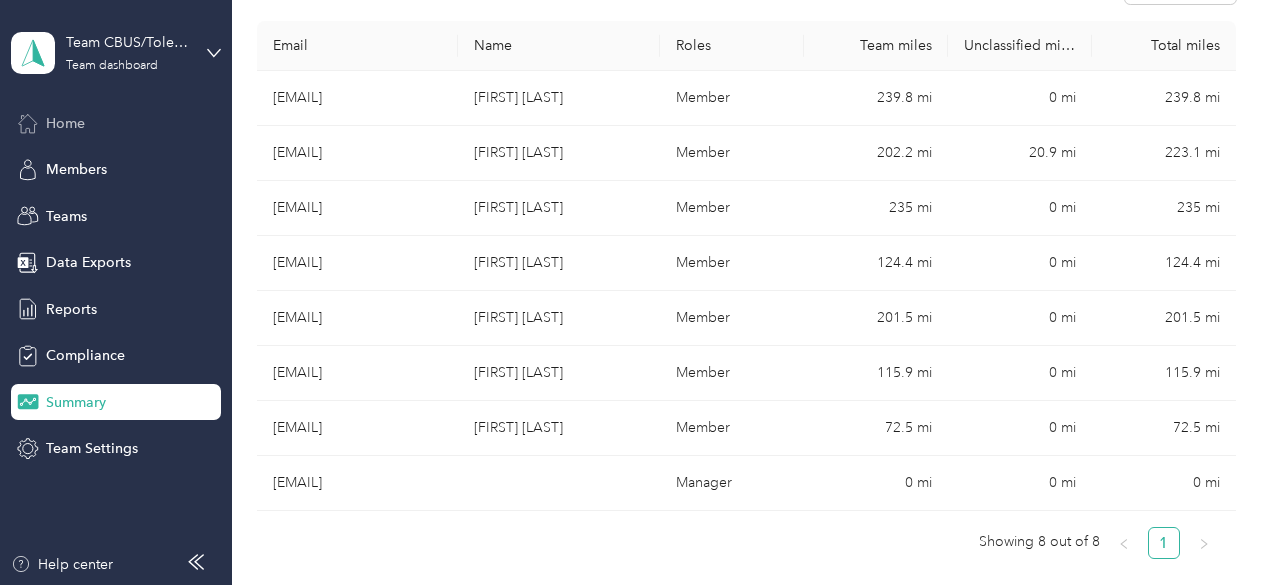 scroll, scrollTop: 399, scrollLeft: 0, axis: vertical 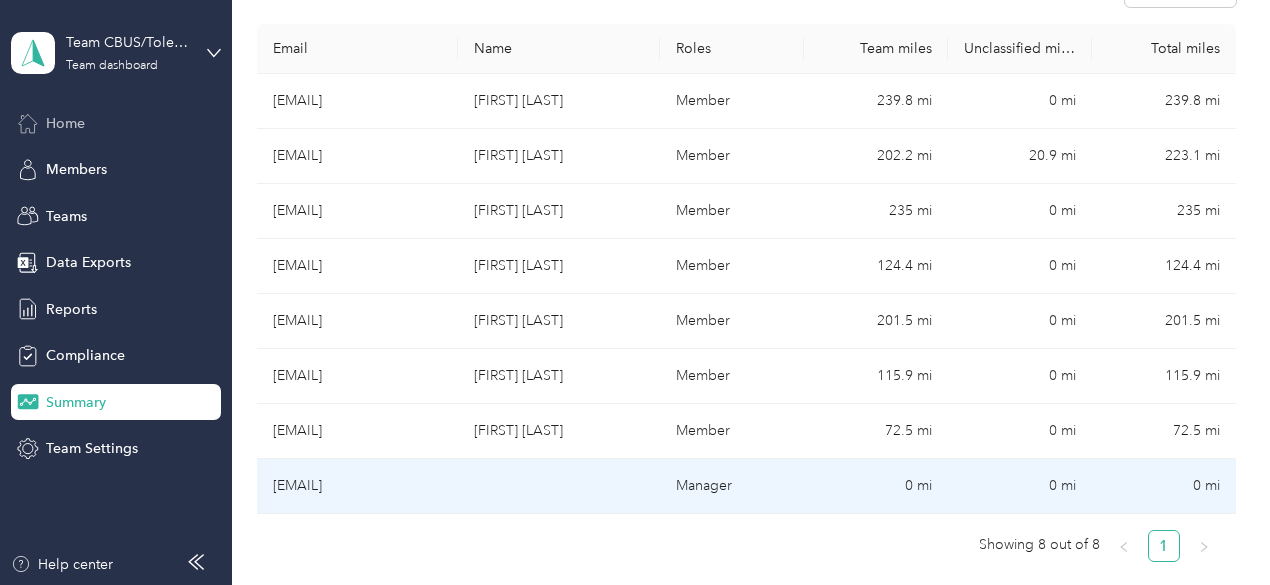 click at bounding box center (559, 486) 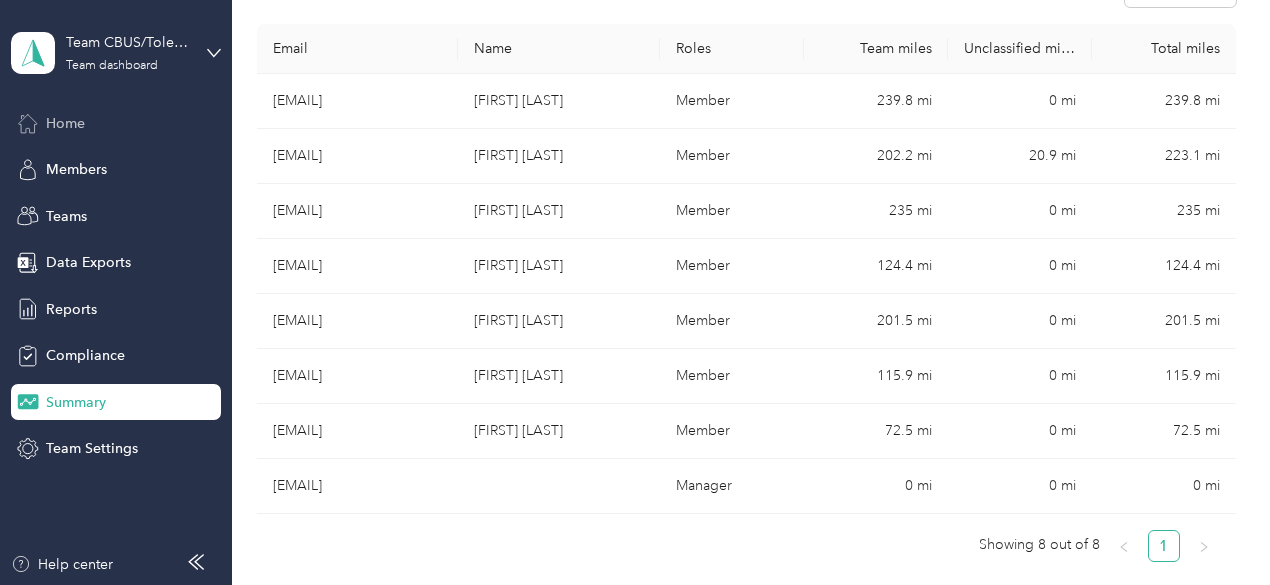 click on "Drag to resize Click to close Loading member data" at bounding box center [630, 585] 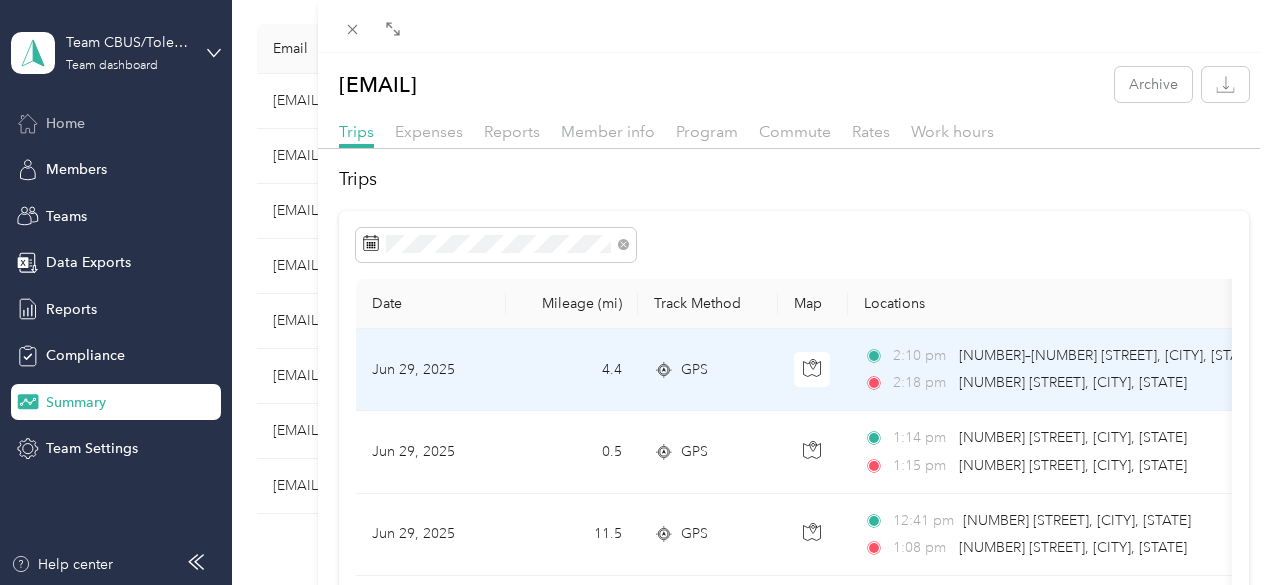 scroll, scrollTop: 0, scrollLeft: 1, axis: horizontal 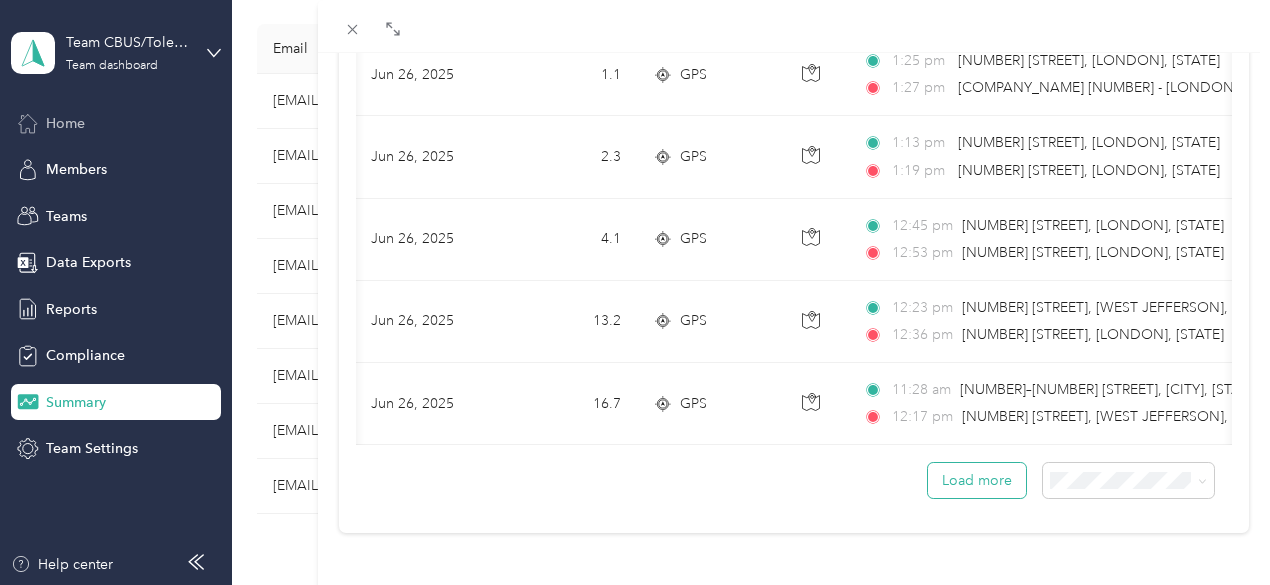 click on "Load more" at bounding box center [977, 480] 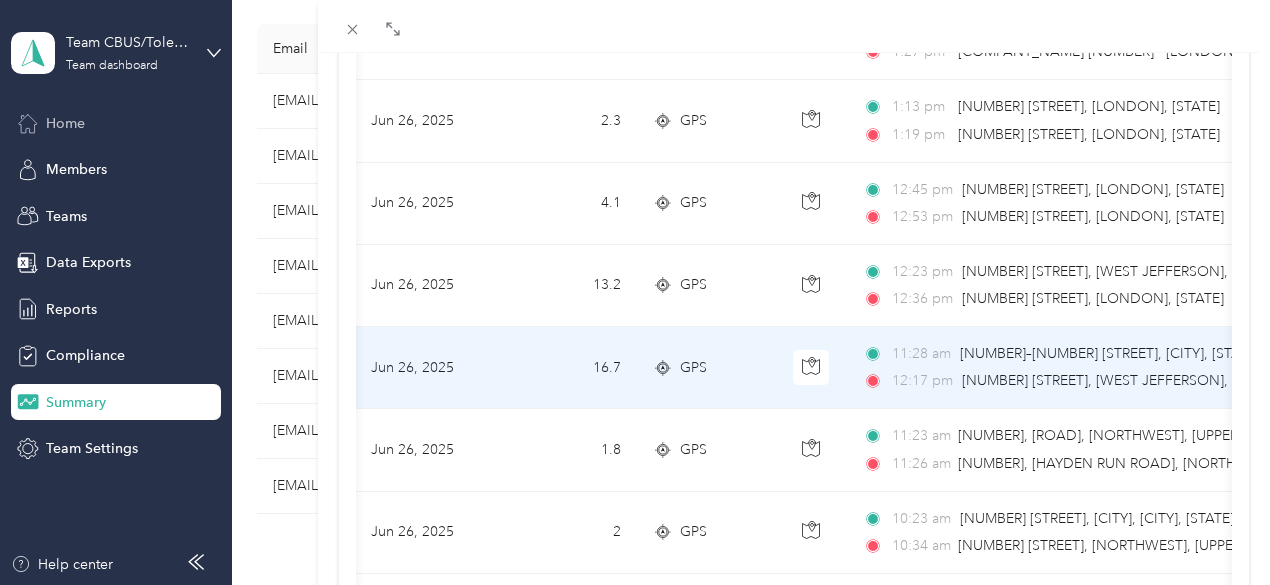 drag, startPoint x: 973, startPoint y: 415, endPoint x: 918, endPoint y: 137, distance: 283.38843 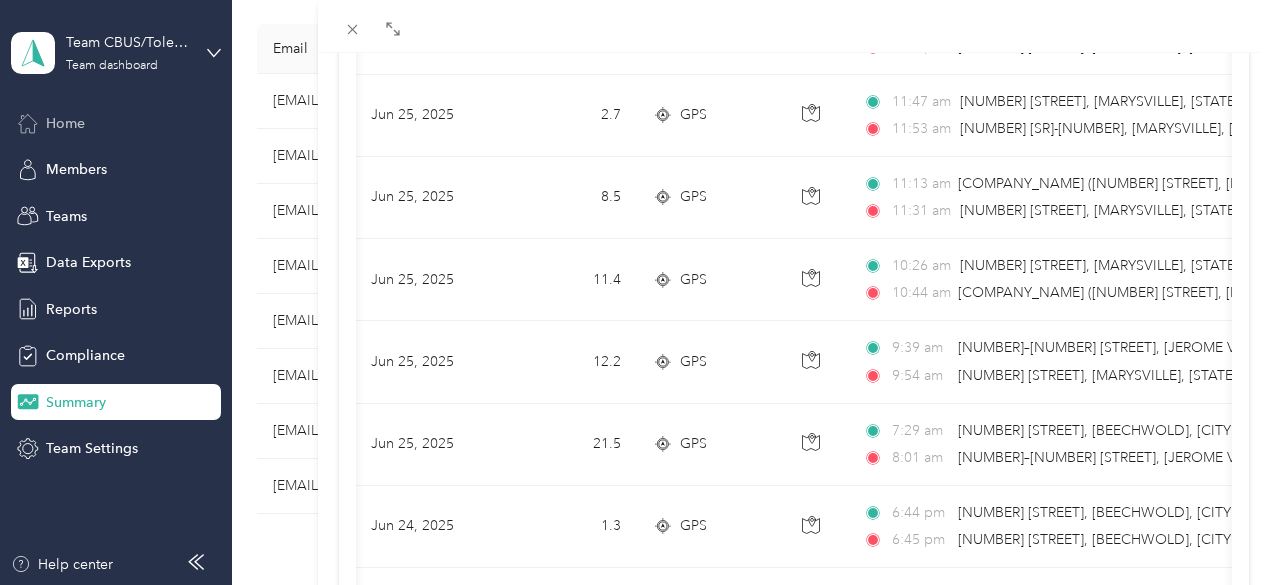 scroll, scrollTop: 3414, scrollLeft: 0, axis: vertical 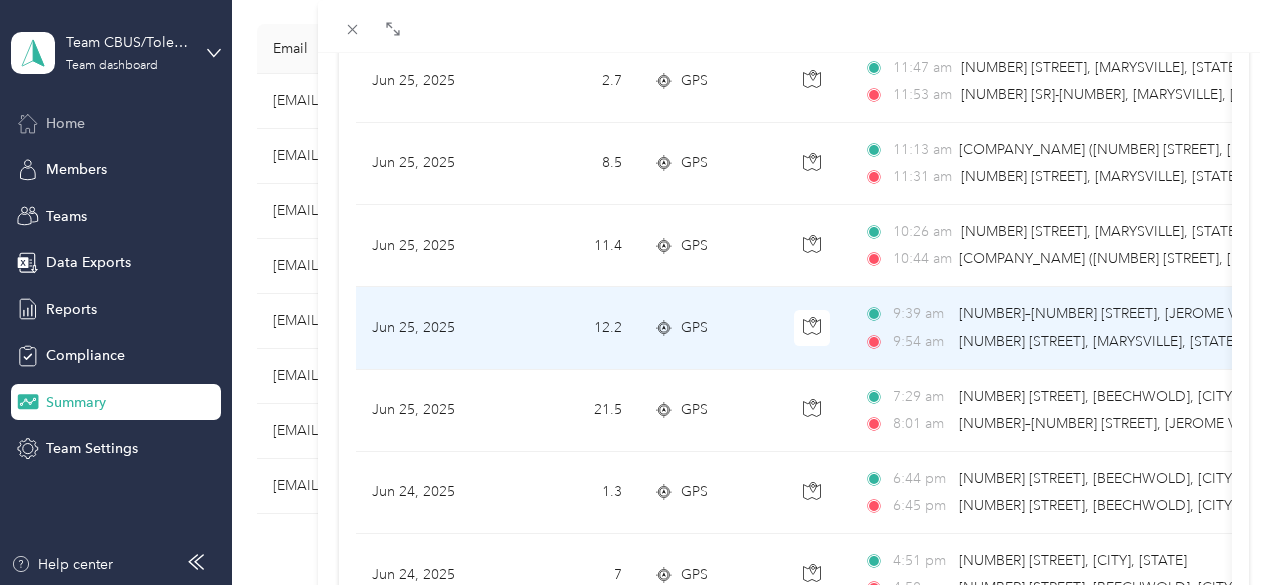 drag, startPoint x: 862, startPoint y: 337, endPoint x: 863, endPoint y: 294, distance: 43.011627 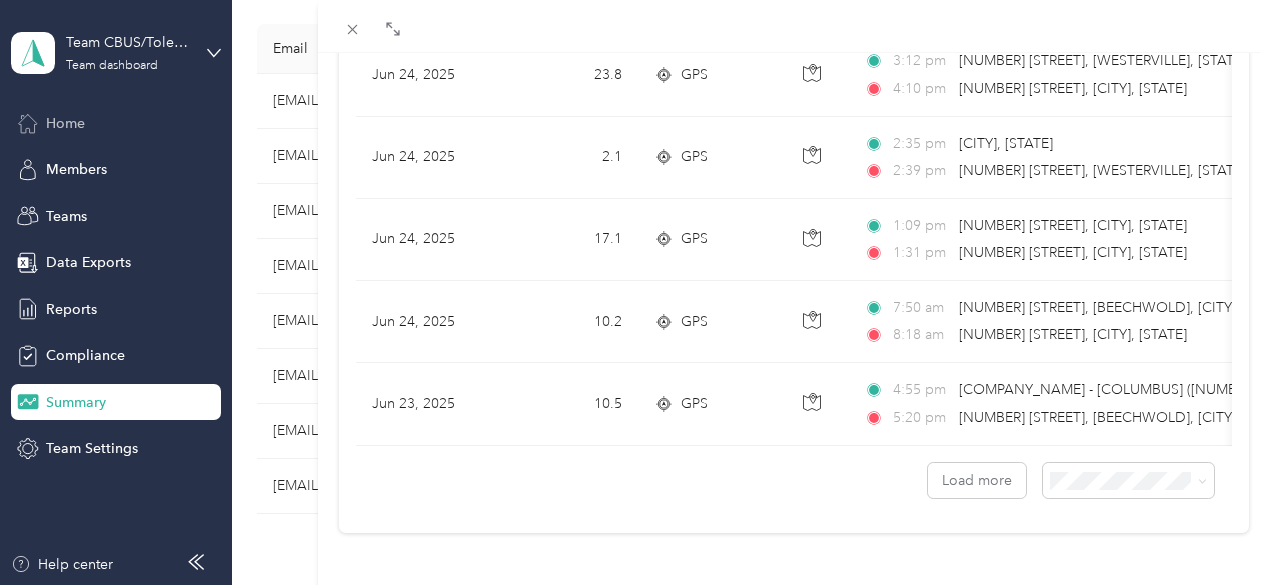 drag, startPoint x: 863, startPoint y: 294, endPoint x: 761, endPoint y: 527, distance: 254.34819 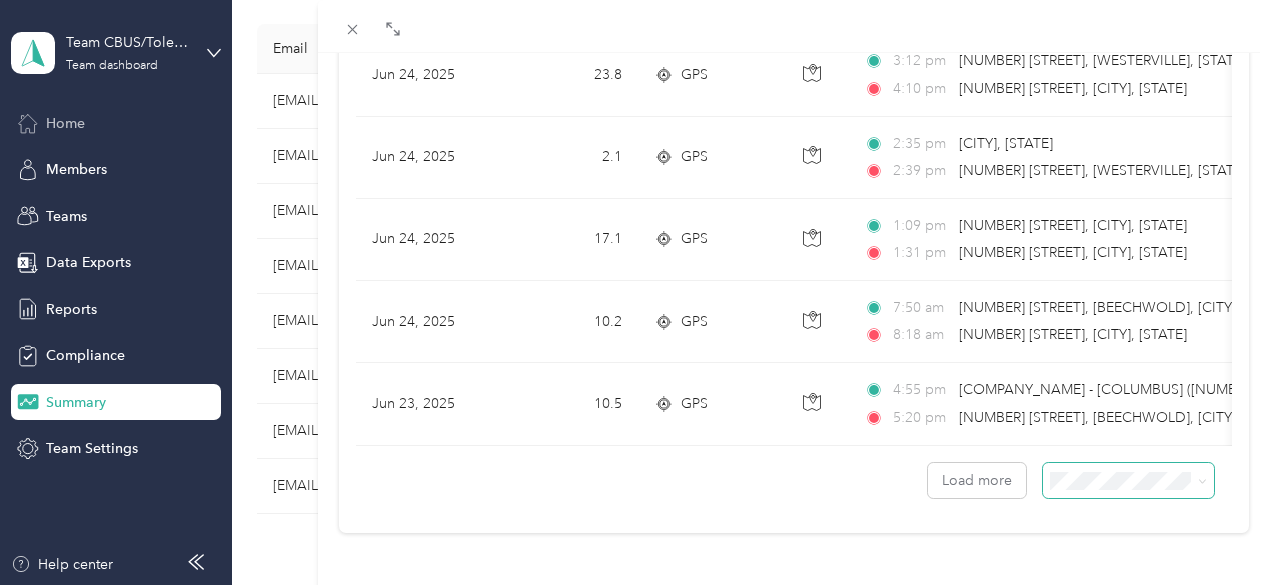 click at bounding box center [1128, 480] 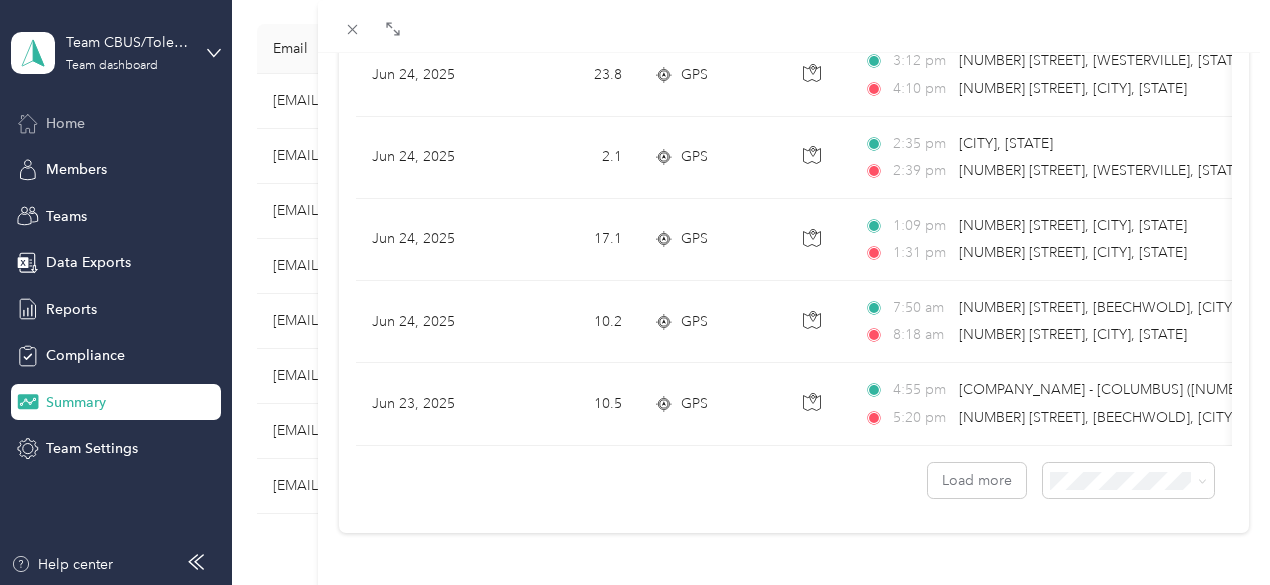 click on "100 per load" at bounding box center (1113, 425) 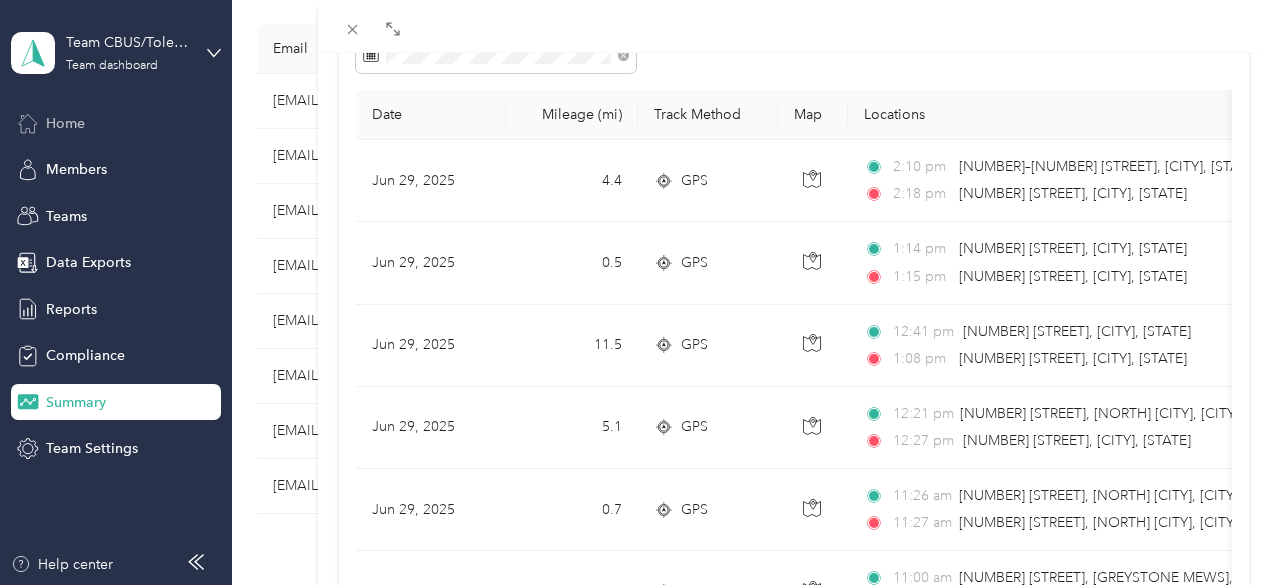 scroll, scrollTop: 0, scrollLeft: 0, axis: both 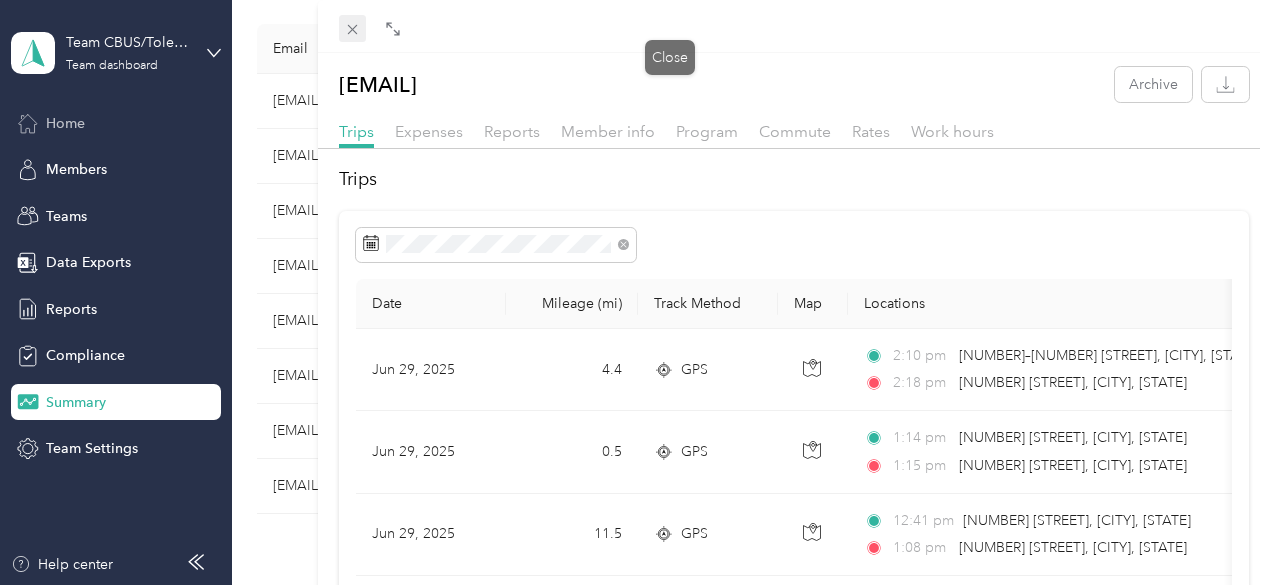 click 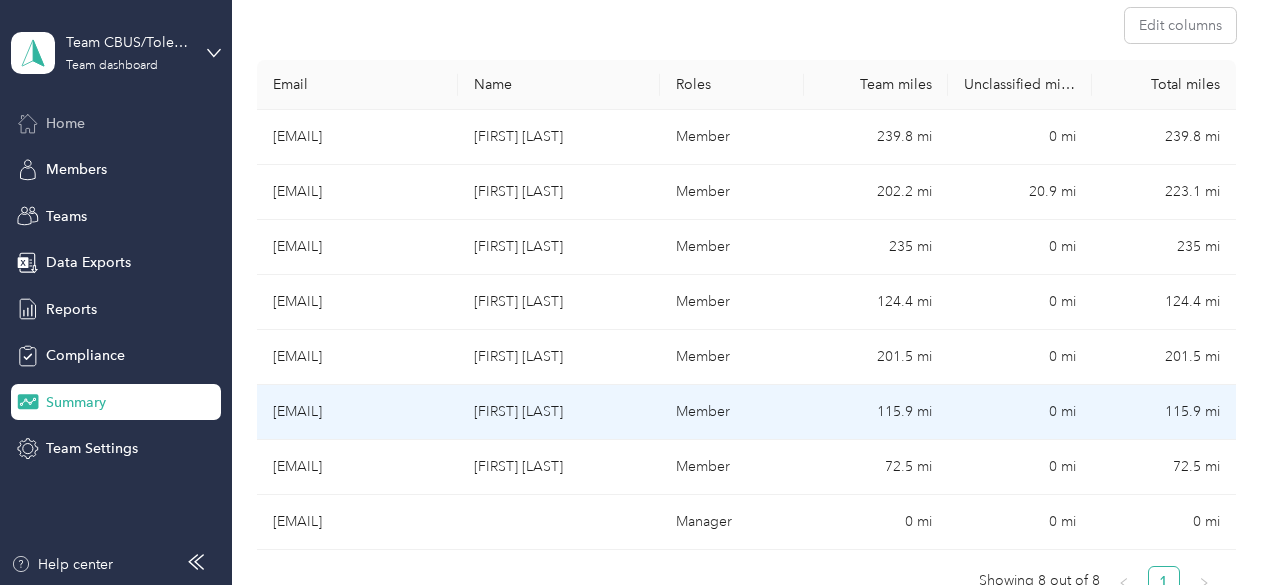 scroll, scrollTop: 364, scrollLeft: 0, axis: vertical 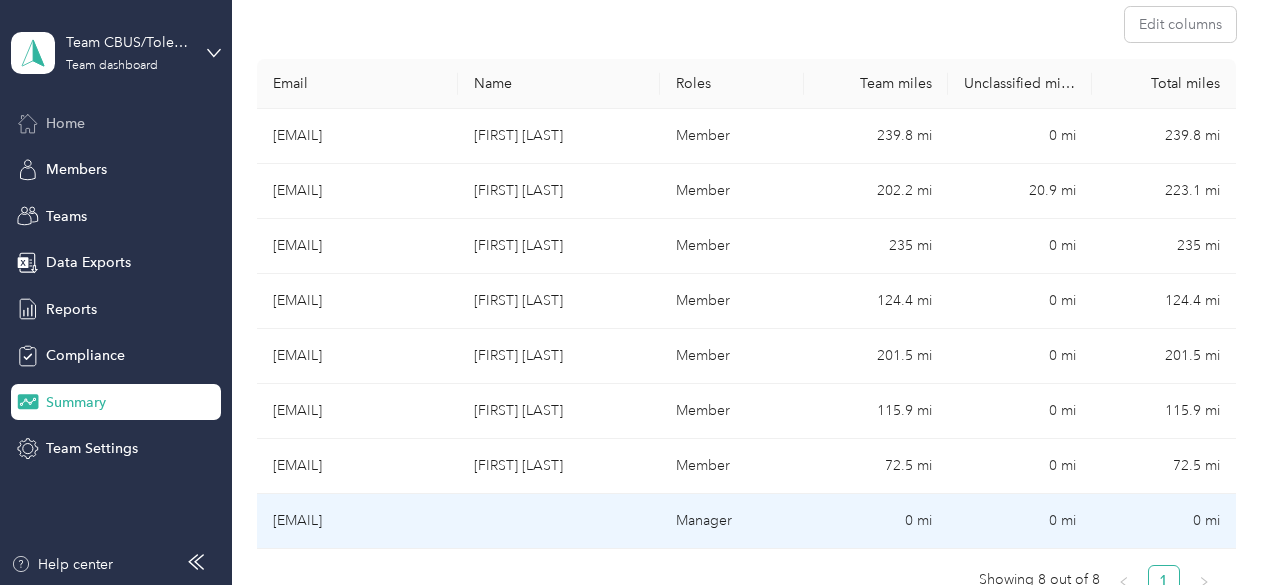 click at bounding box center (559, 521) 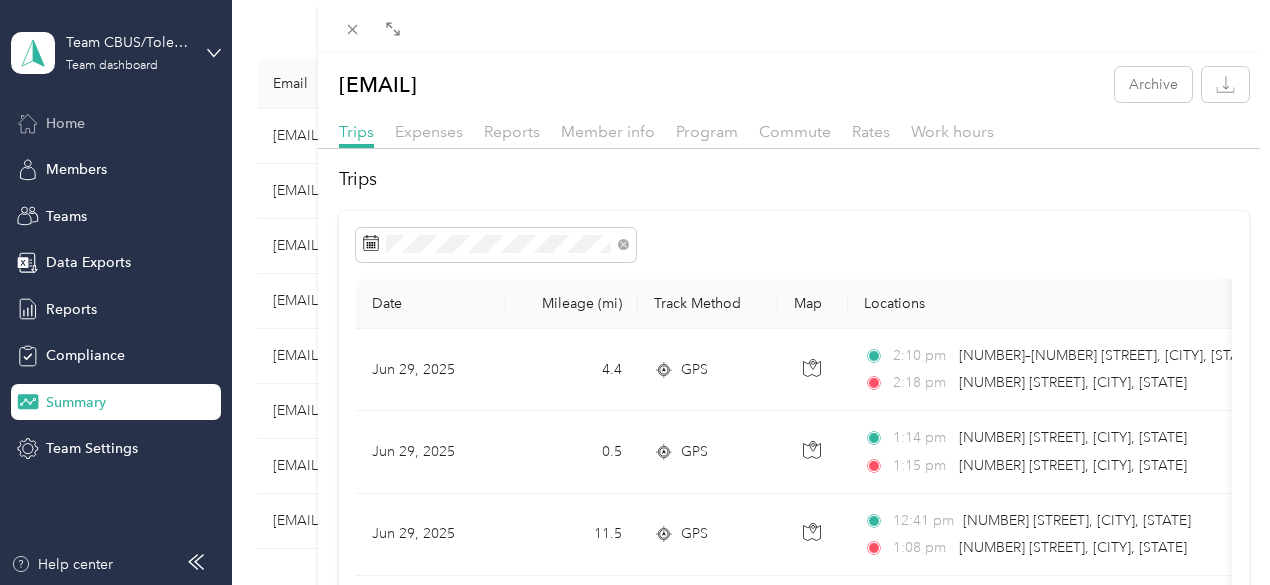 click on "[EMAIL] Archive Trips Expenses Reports Member info Program Commute Rates Work hours Trips Date Mileage (mi) Track Method Map Locations Mileage value Purpose               [MONTH] [DAY], [YEAR] [NUMBER] [NUMBER] [STREET], [CITY], [STATE] [NUMBER] [NUMBER] [STREET], [CITY], [STATE] $[NUMBER] [COMPANY_NAME] [MONTH] [DAY], [YEAR] [NUMBER] [NUMBER] [STREET], [CITY], [STATE] [NUMBER] [NUMBER] [STREET], [CITY], [STATE] $[NUMBER] [COMPANY_NAME] [MONTH] [DAY], [YEAR] [NUMBER] [NUMBER] [STREET], [CITY], [STATE] [NUMBER] [NUMBER] [STREET], [CITY], [STATE] $[NUMBER] [COMPANY_NAME] [MONTH] [DAY], [YEAR] [NUMBER] [NUMBER] [STREET], [NORTH] [CITY], [CITY], [STATE] [NUMBER] [NUMBER] [STREET], [CITY], [STATE] $[NUMBER] [COMPANY_NAME] [MONTH] [DAY], [YEAR] [NUMBER] [NUMBER] [STREET], [NORTH] [CITY], [CITY], [STATE] [NUMBER] [NUMBER] [STREET], [NORTH] [CITY], [CITY], [STATE] $[NUMBER] [COMPANY_NAME] [MONTH] [DAY], [YEAR] [NUMBER] [NUMBER] [NUMBER] [NUMBER] $[NUMBER]" at bounding box center (635, 292) 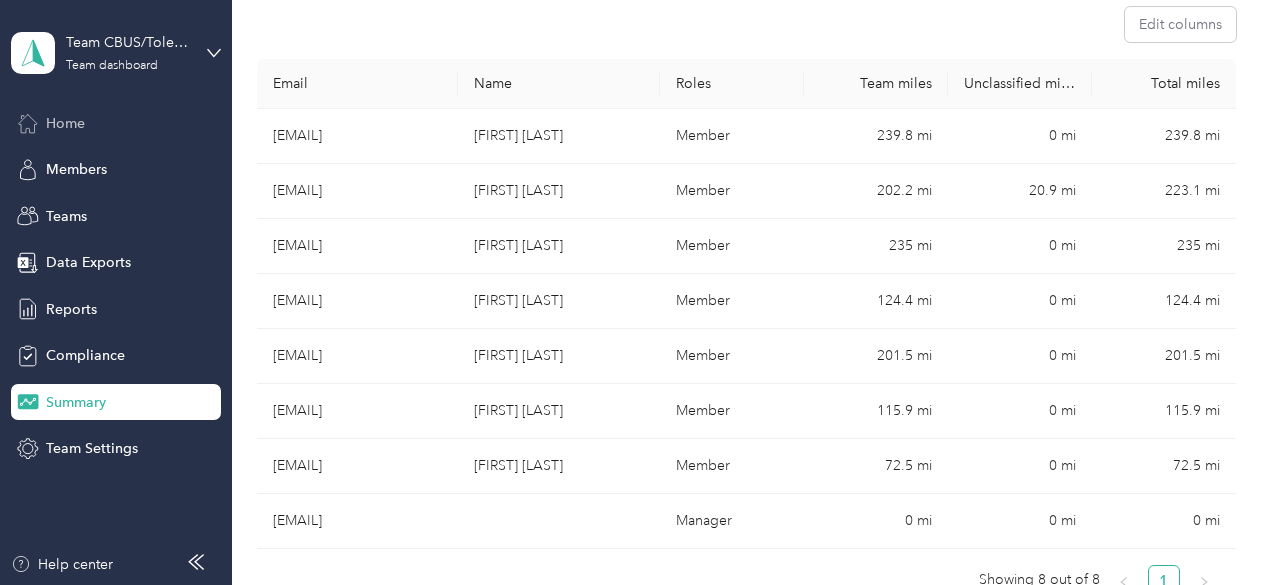 click on "Home" at bounding box center (65, 123) 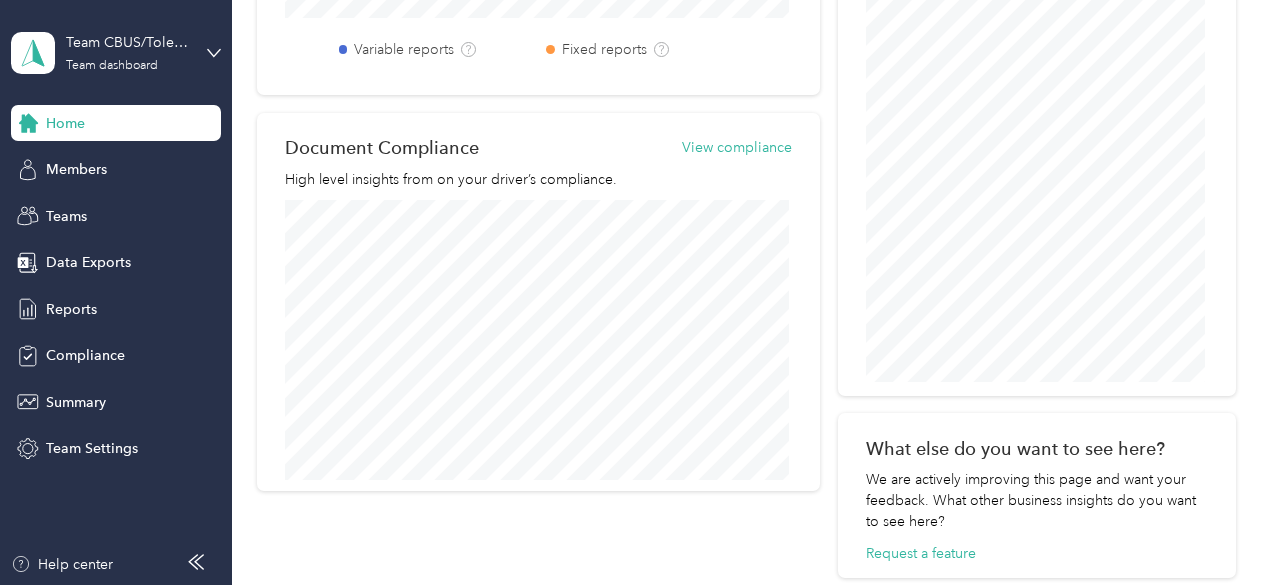 scroll, scrollTop: 866, scrollLeft: 0, axis: vertical 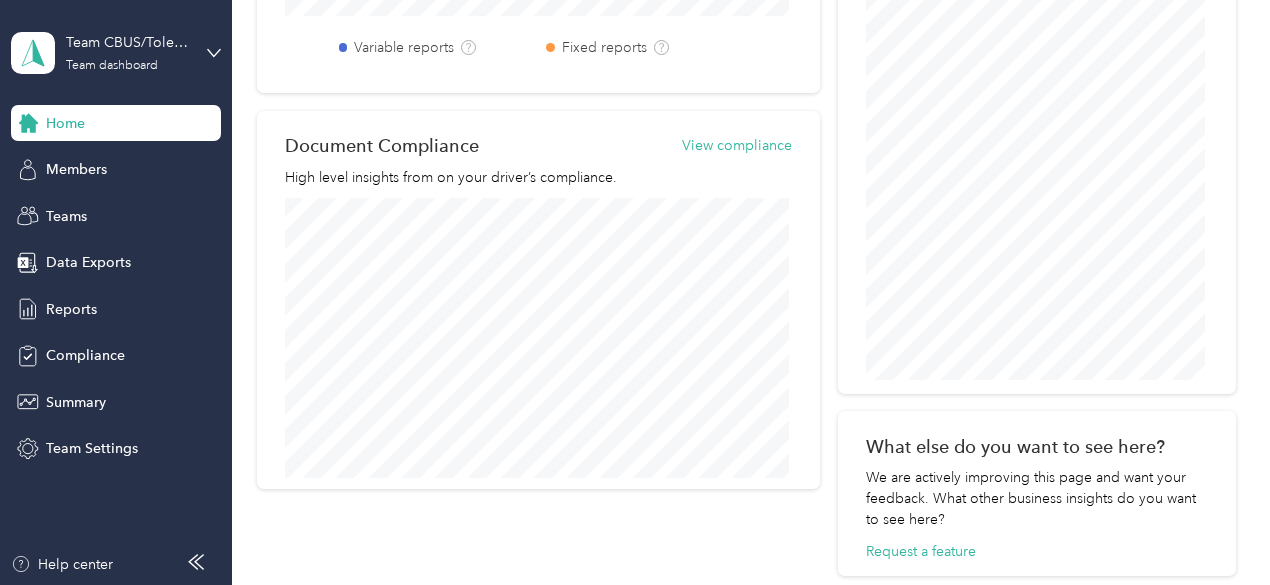 click on "View compliance" at bounding box center (737, 145) 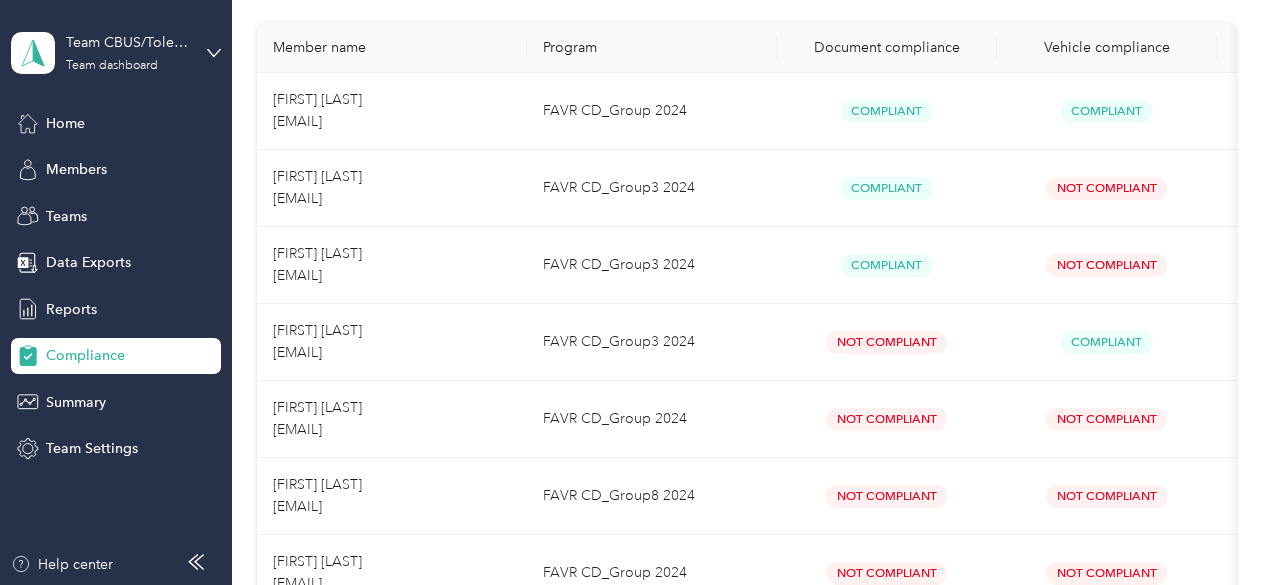 scroll, scrollTop: 374, scrollLeft: 0, axis: vertical 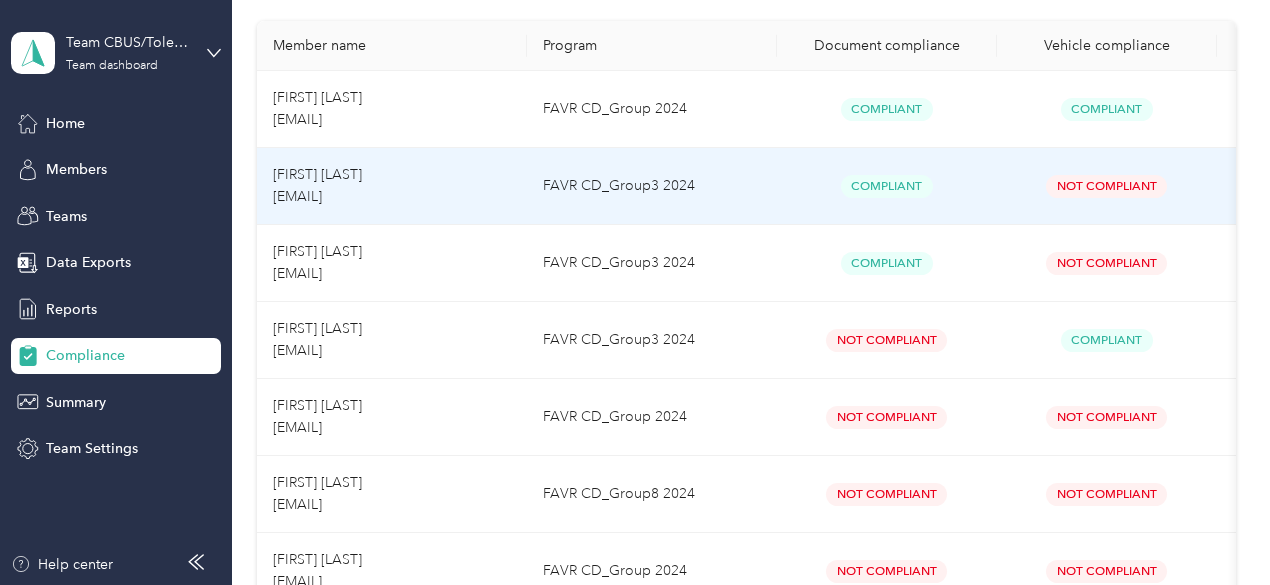 click on "FAVR CD_Group3 2024" at bounding box center (652, 186) 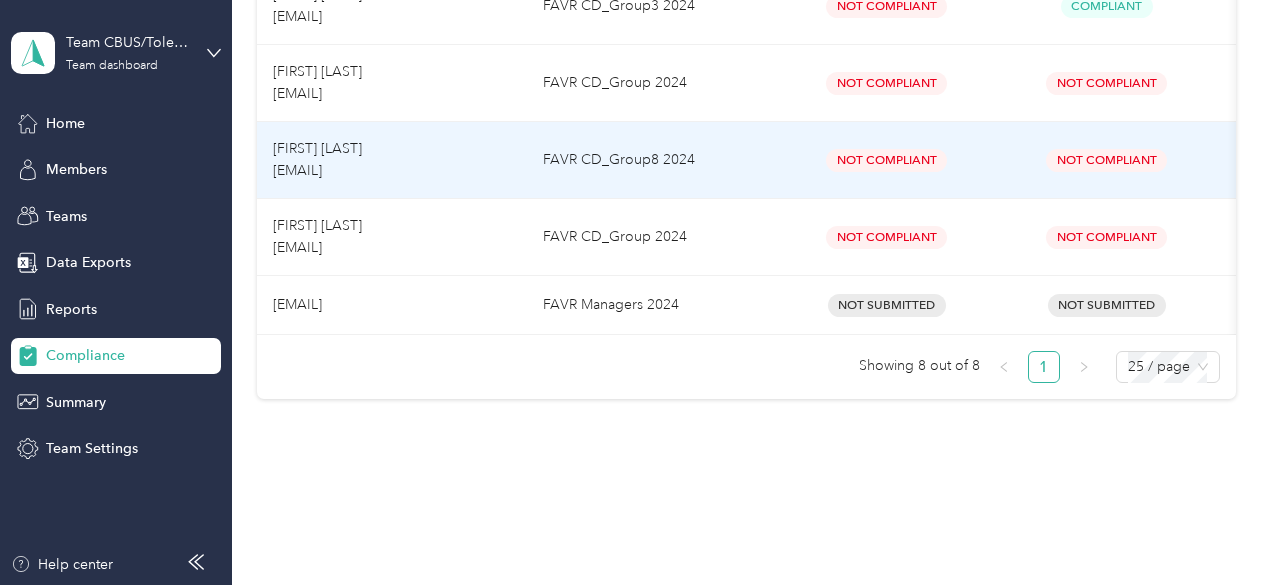 scroll, scrollTop: 740, scrollLeft: 0, axis: vertical 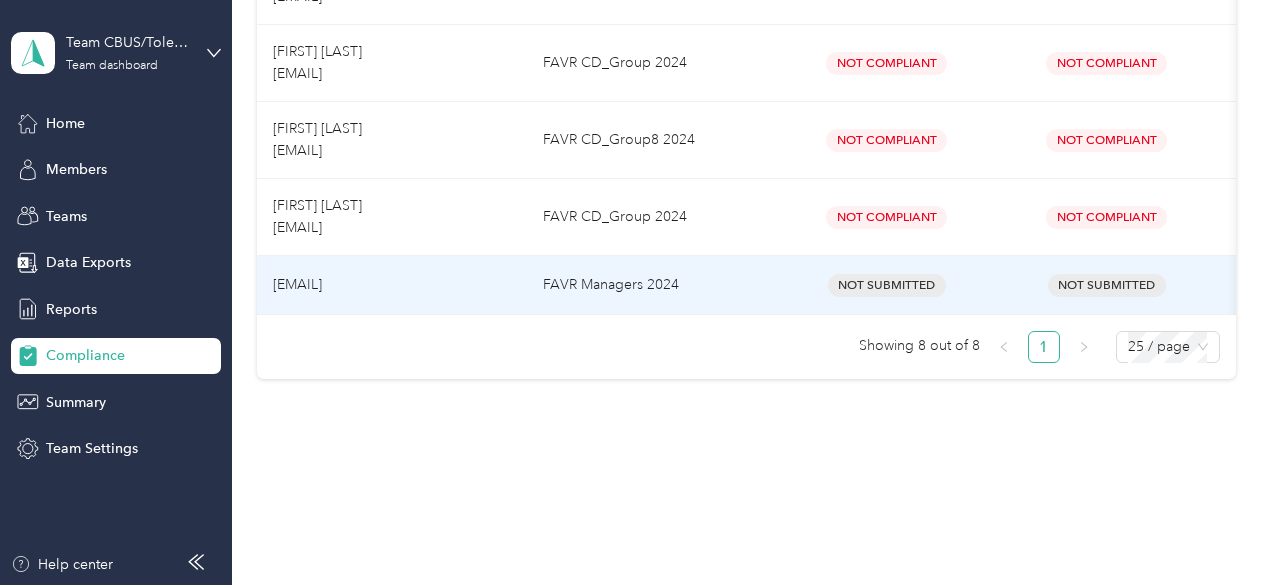 click on "FAVR Managers 2024" at bounding box center (652, 285) 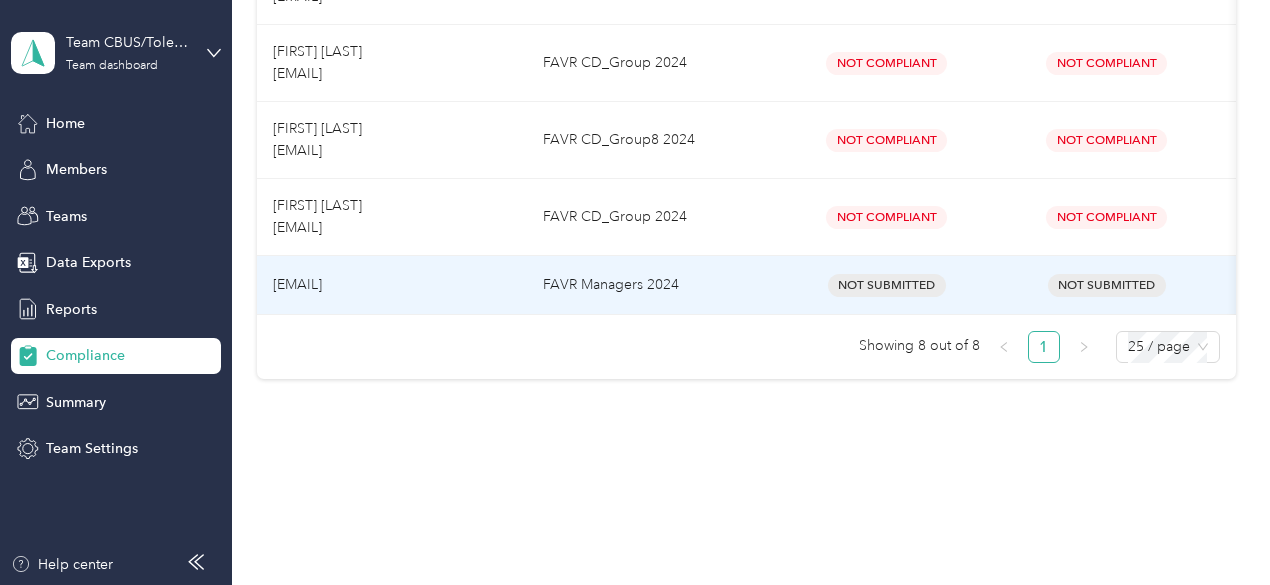 click on "Not Submitted" at bounding box center [887, 285] 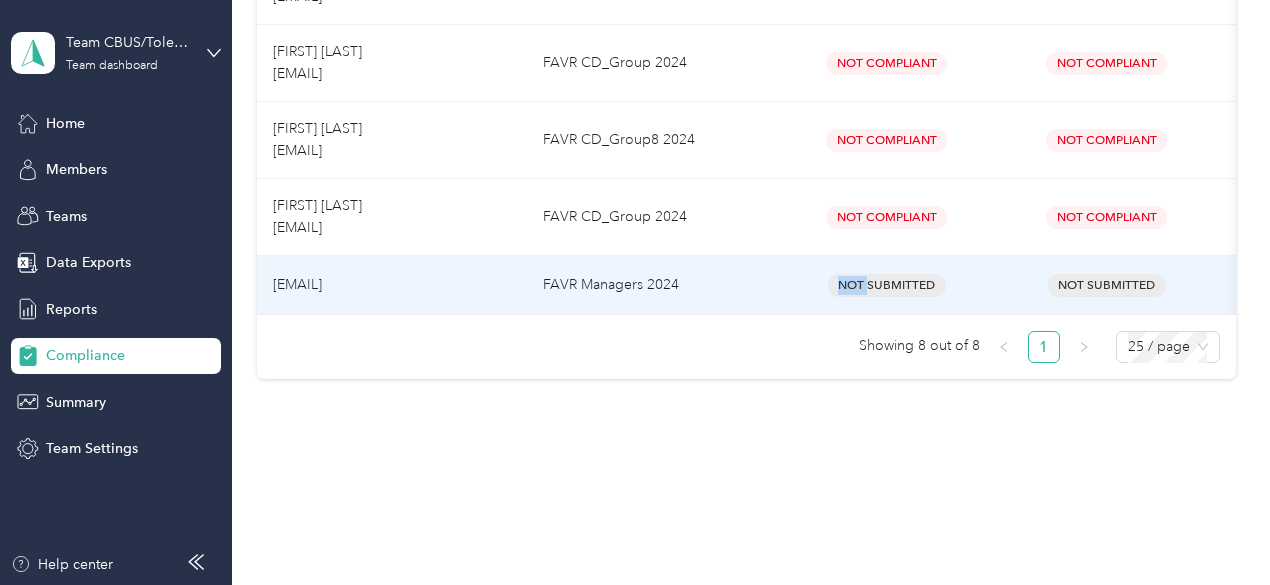 click on "Not Submitted" at bounding box center [887, 285] 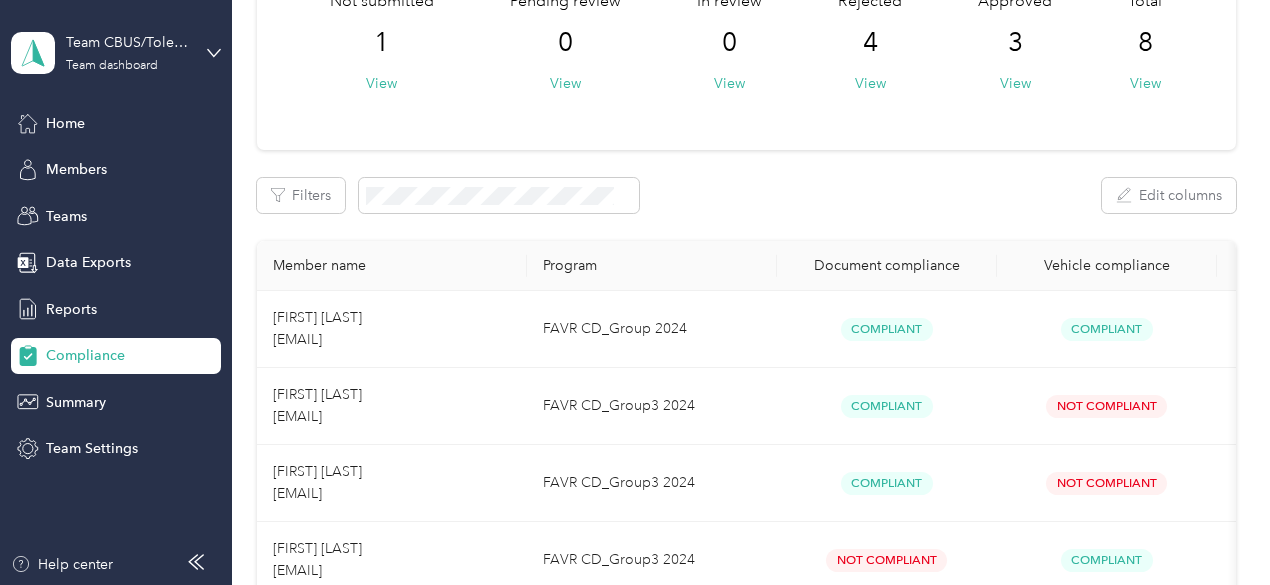 scroll, scrollTop: 0, scrollLeft: 0, axis: both 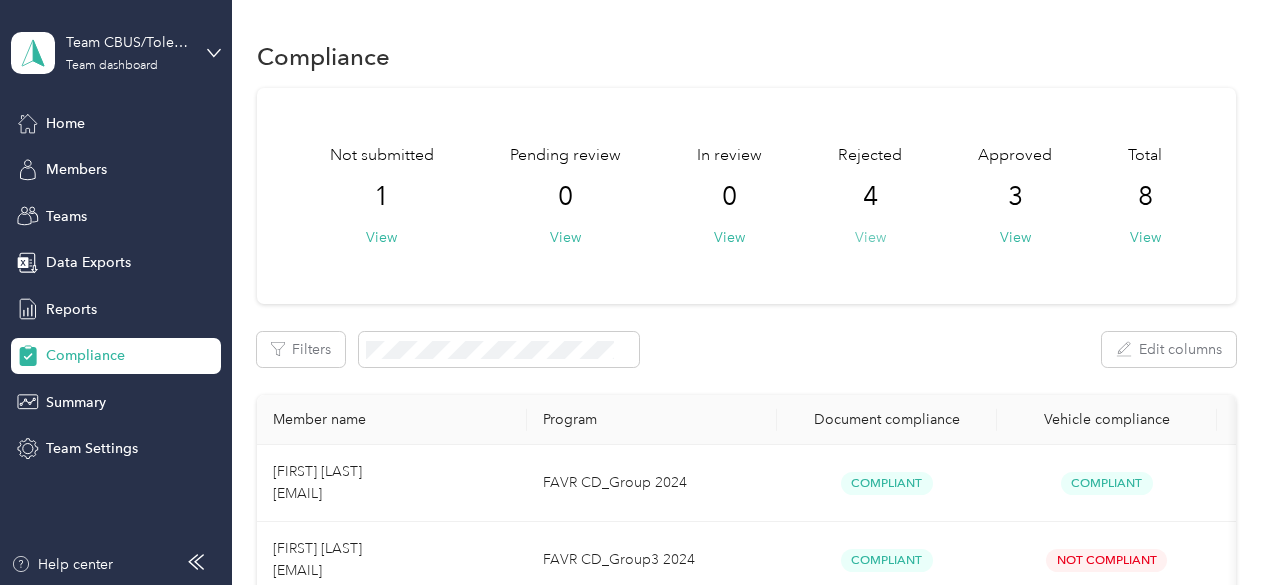 click on "View" at bounding box center [870, 237] 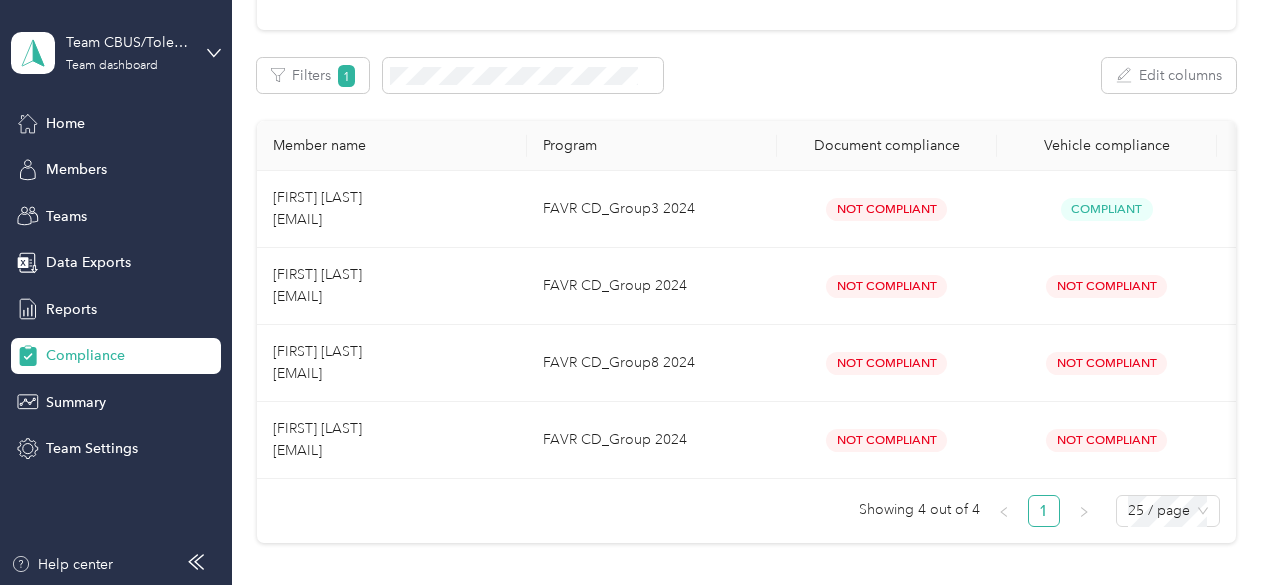 scroll, scrollTop: 63, scrollLeft: 0, axis: vertical 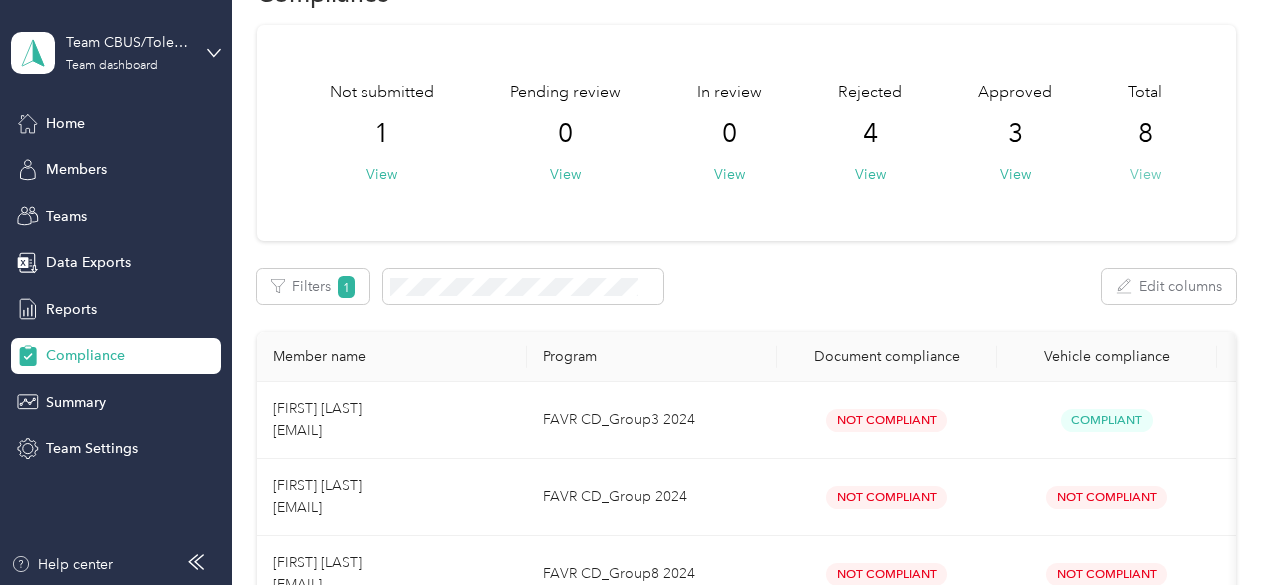click on "View" at bounding box center (1145, 174) 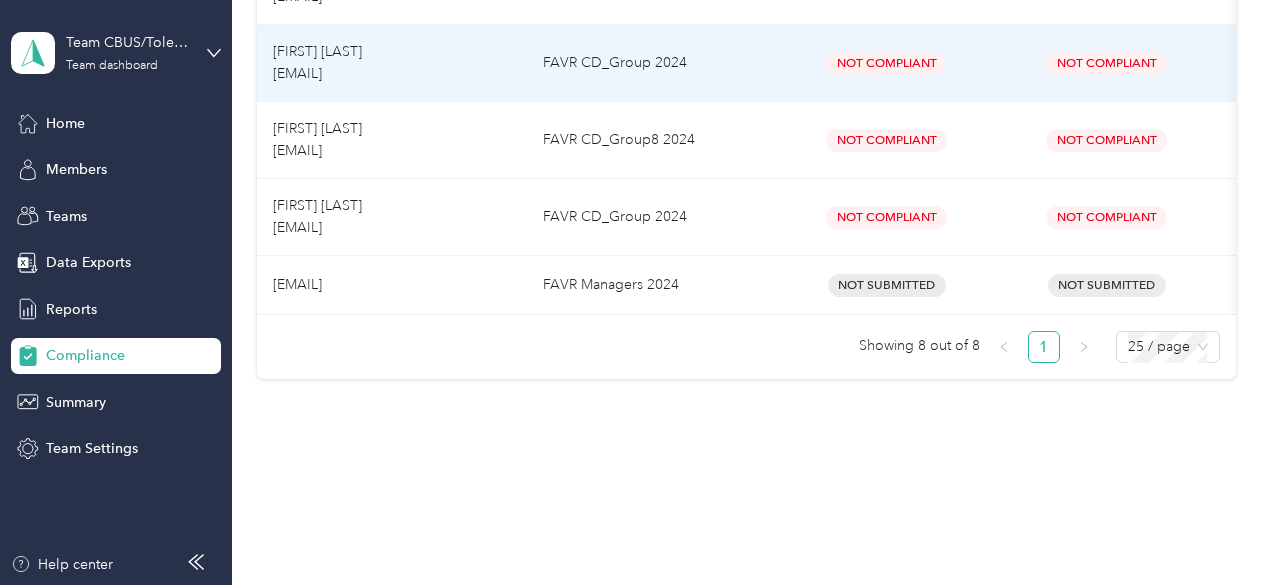 scroll, scrollTop: 0, scrollLeft: 0, axis: both 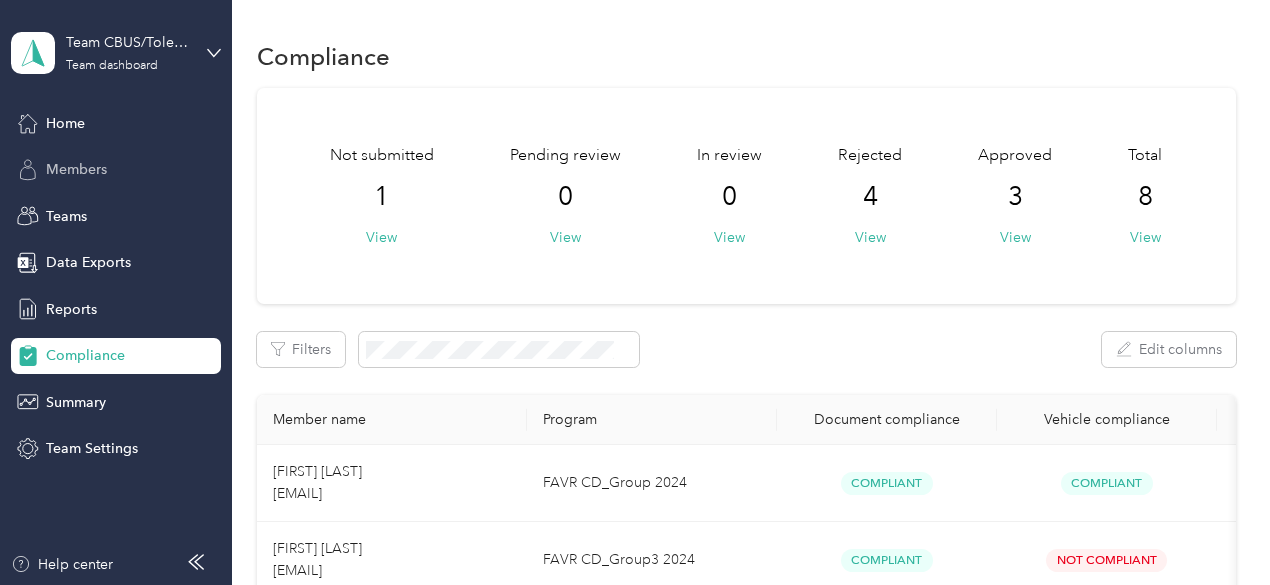 click on "Members" at bounding box center [116, 170] 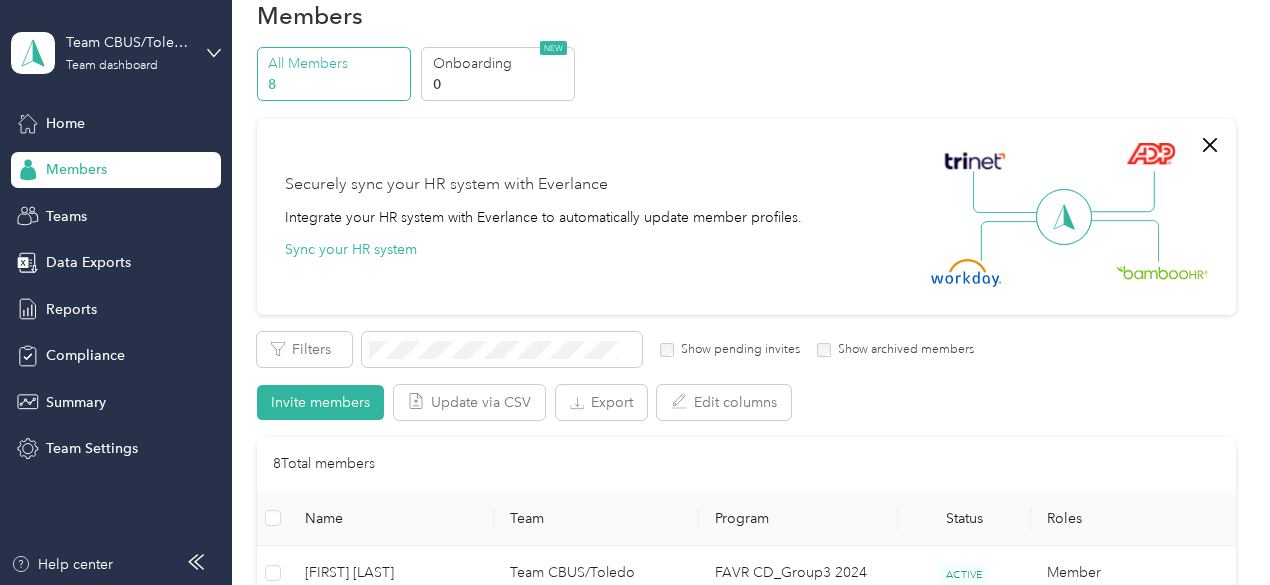 scroll, scrollTop: 42, scrollLeft: 0, axis: vertical 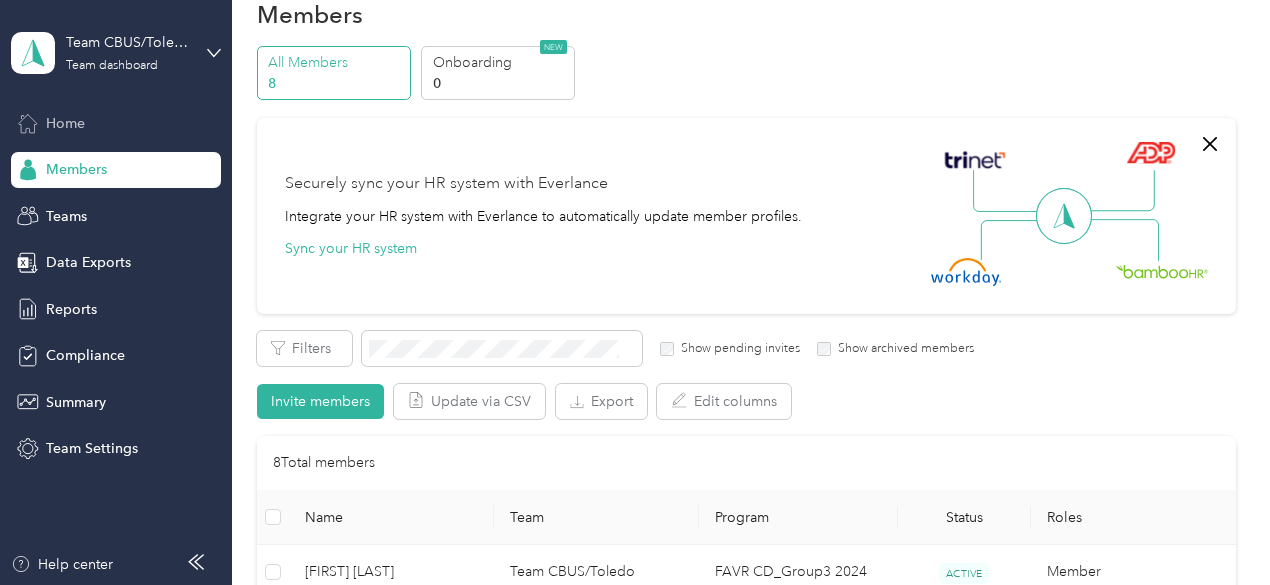 click on "Home" at bounding box center (65, 123) 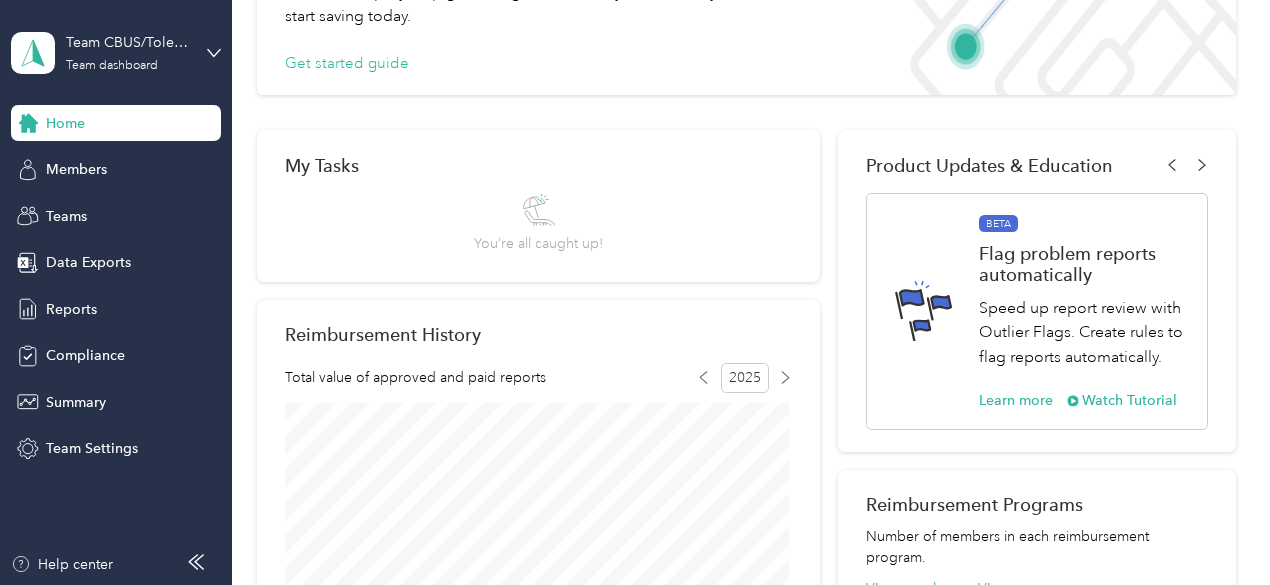 scroll, scrollTop: 0, scrollLeft: 0, axis: both 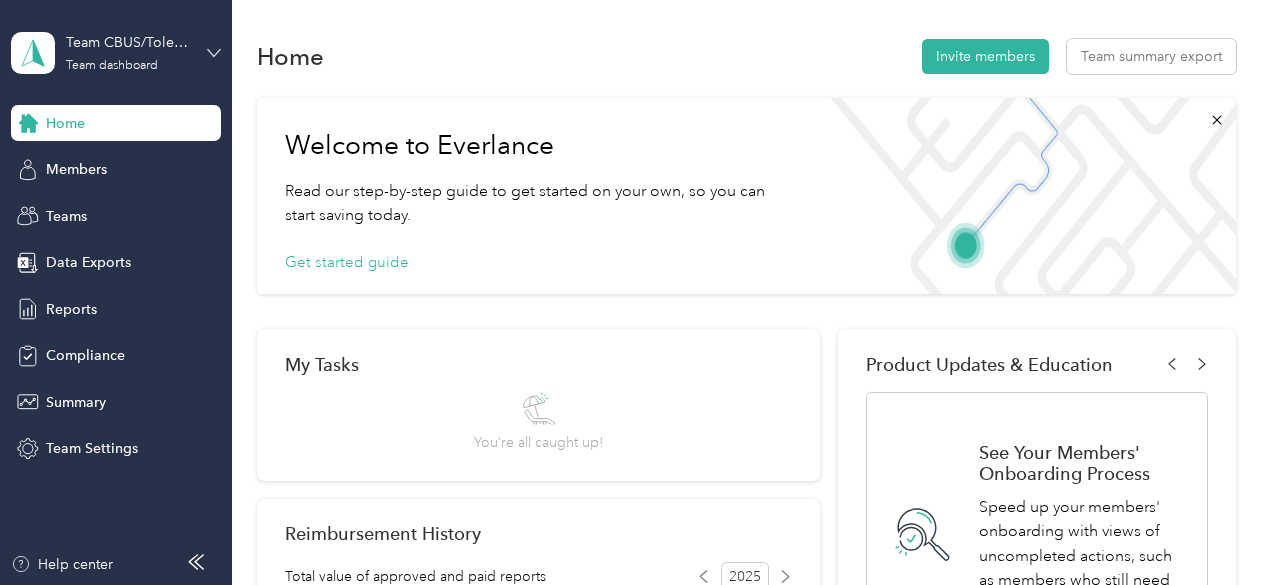 click 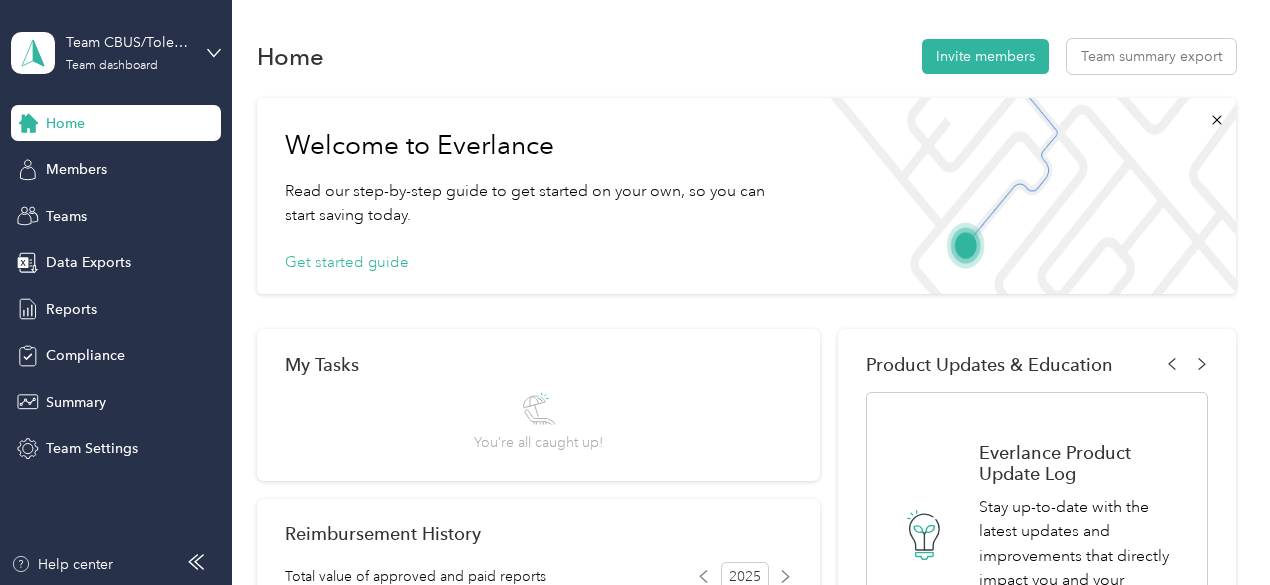 click on "Home Invite members Team summary export" at bounding box center (746, 56) 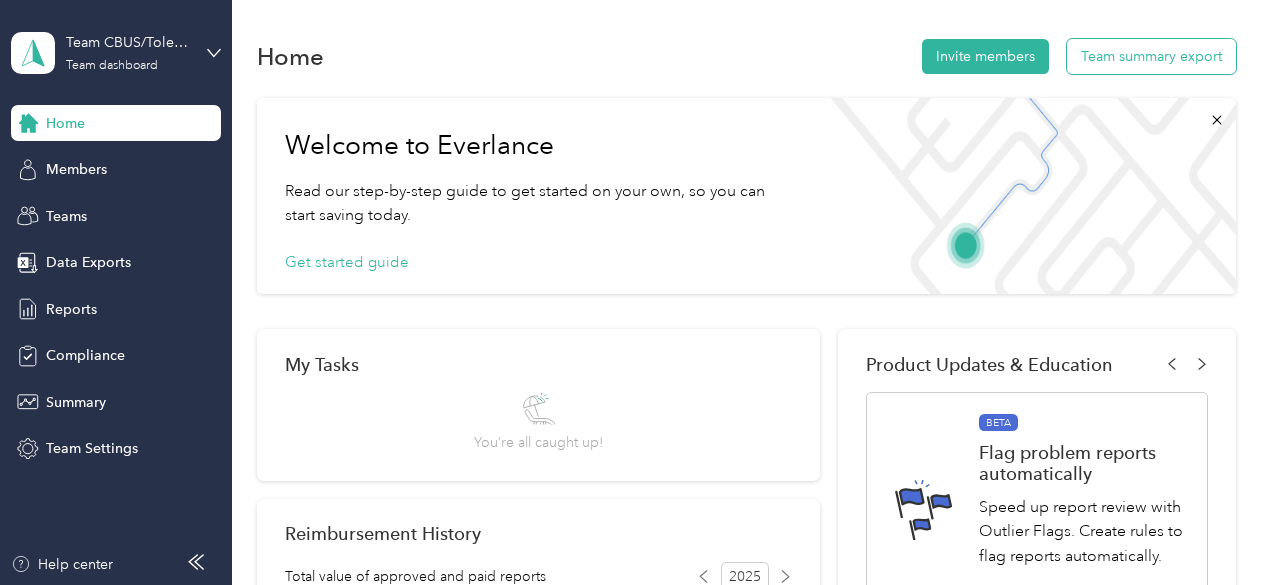 click on "Team summary export" at bounding box center (1151, 56) 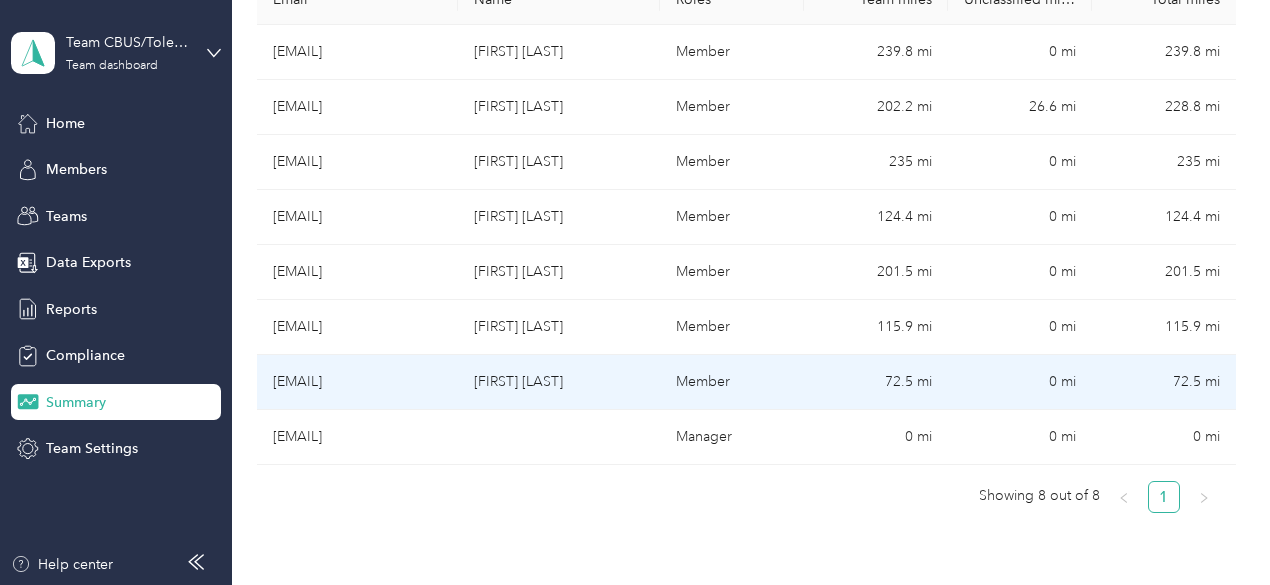 scroll, scrollTop: 449, scrollLeft: 0, axis: vertical 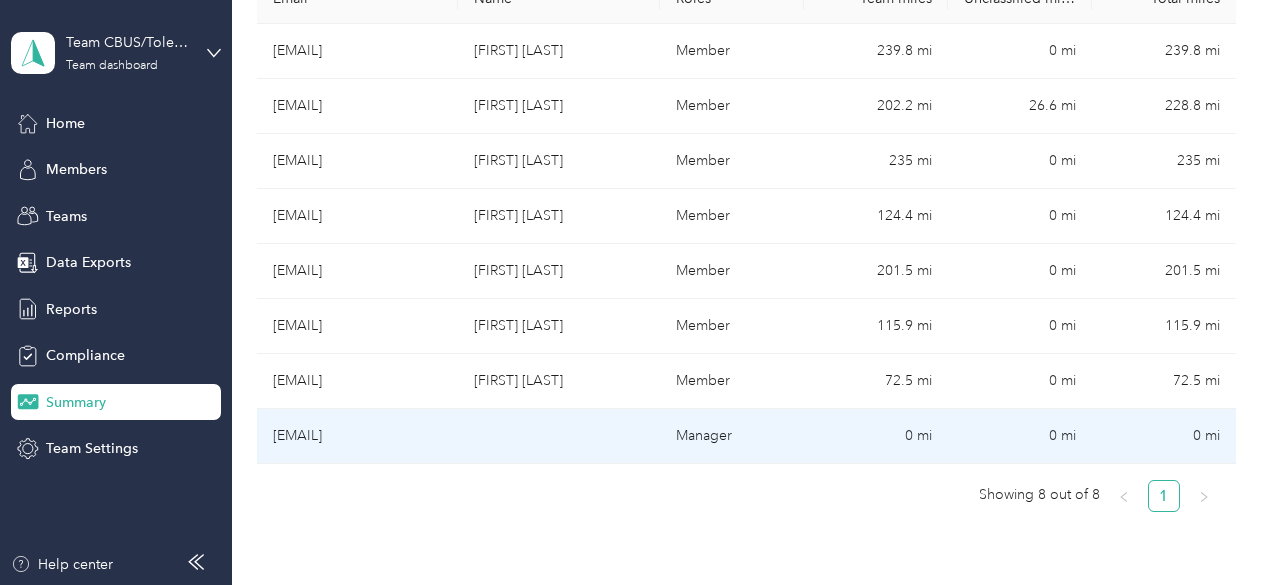 click on "[EMAIL]" at bounding box center [358, 436] 